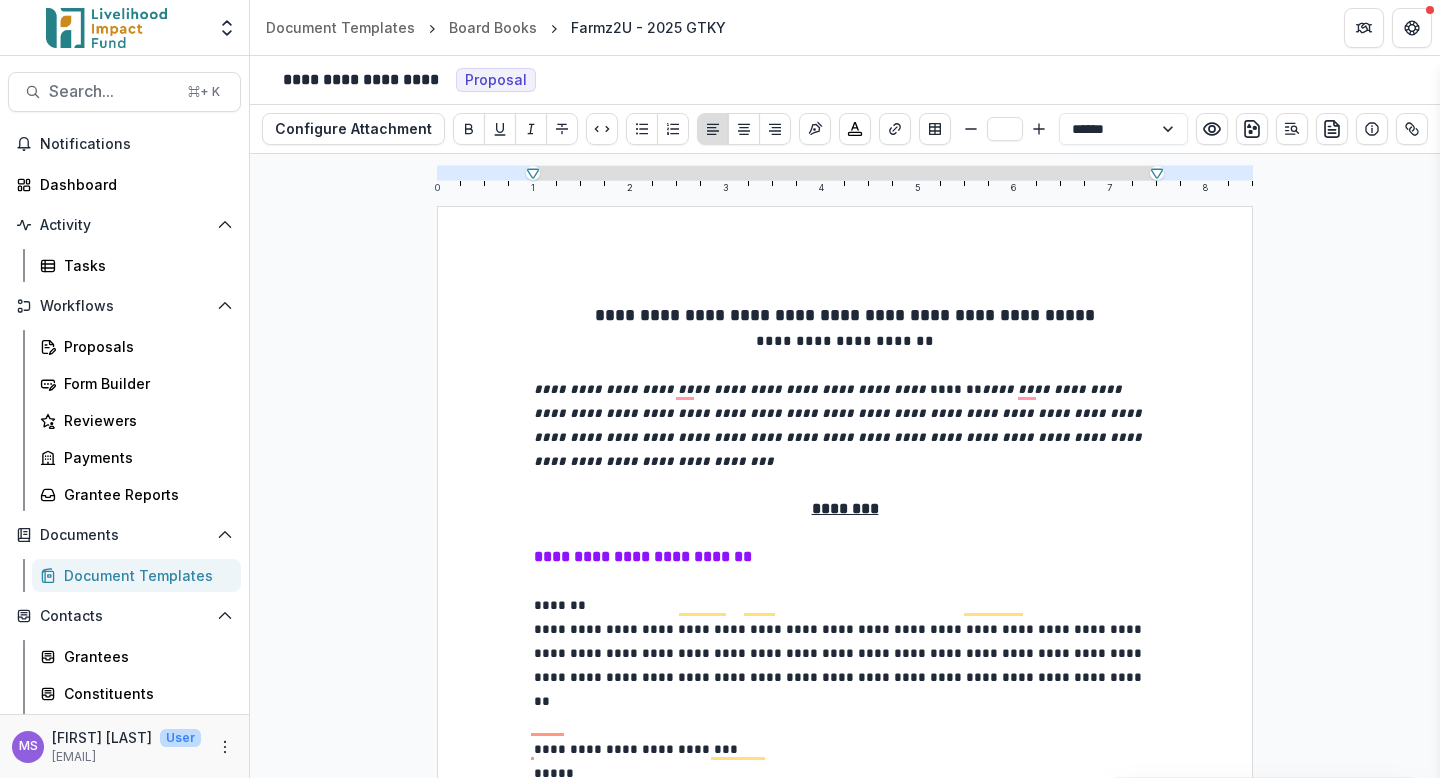 select on "**********" 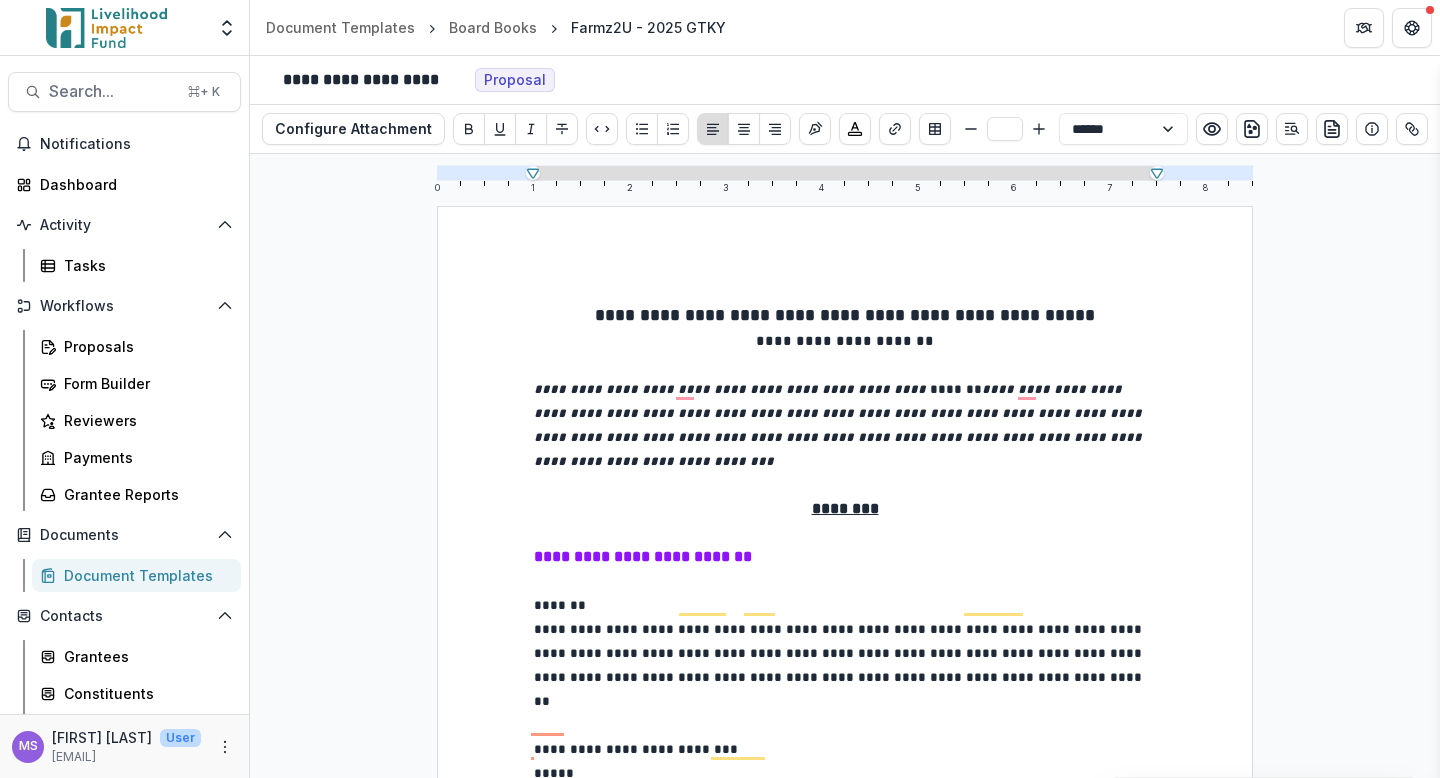 scroll, scrollTop: 0, scrollLeft: 0, axis: both 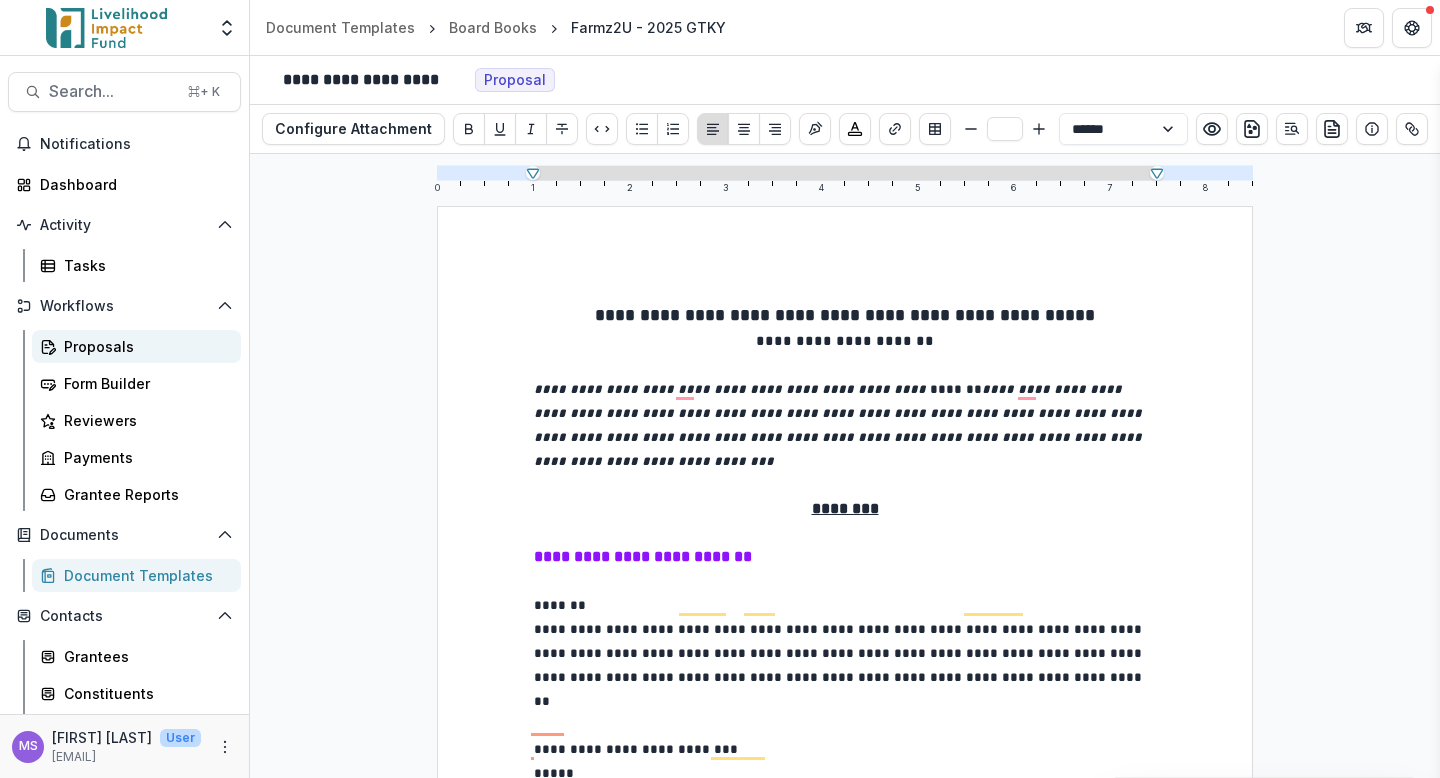 click on "Proposals" at bounding box center [144, 346] 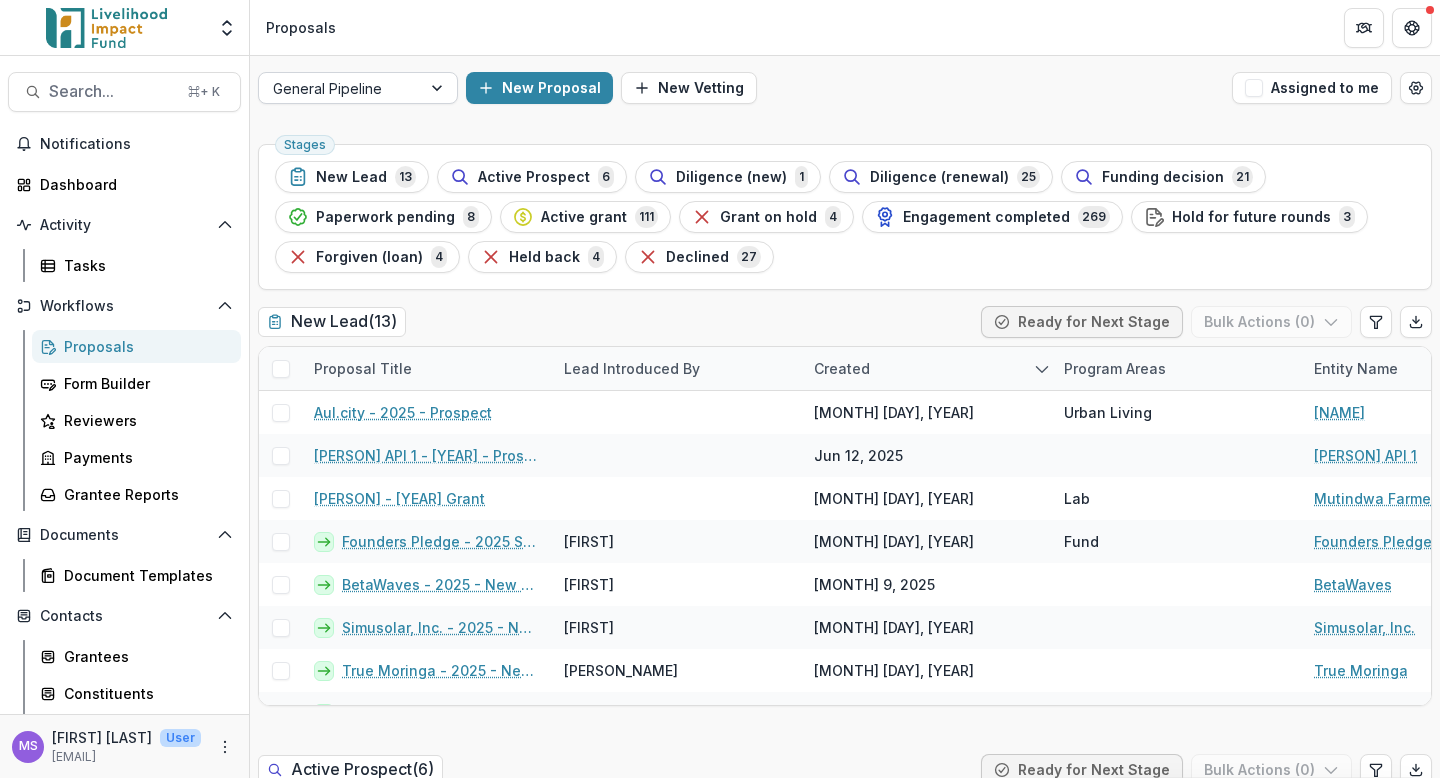 click at bounding box center (439, 88) 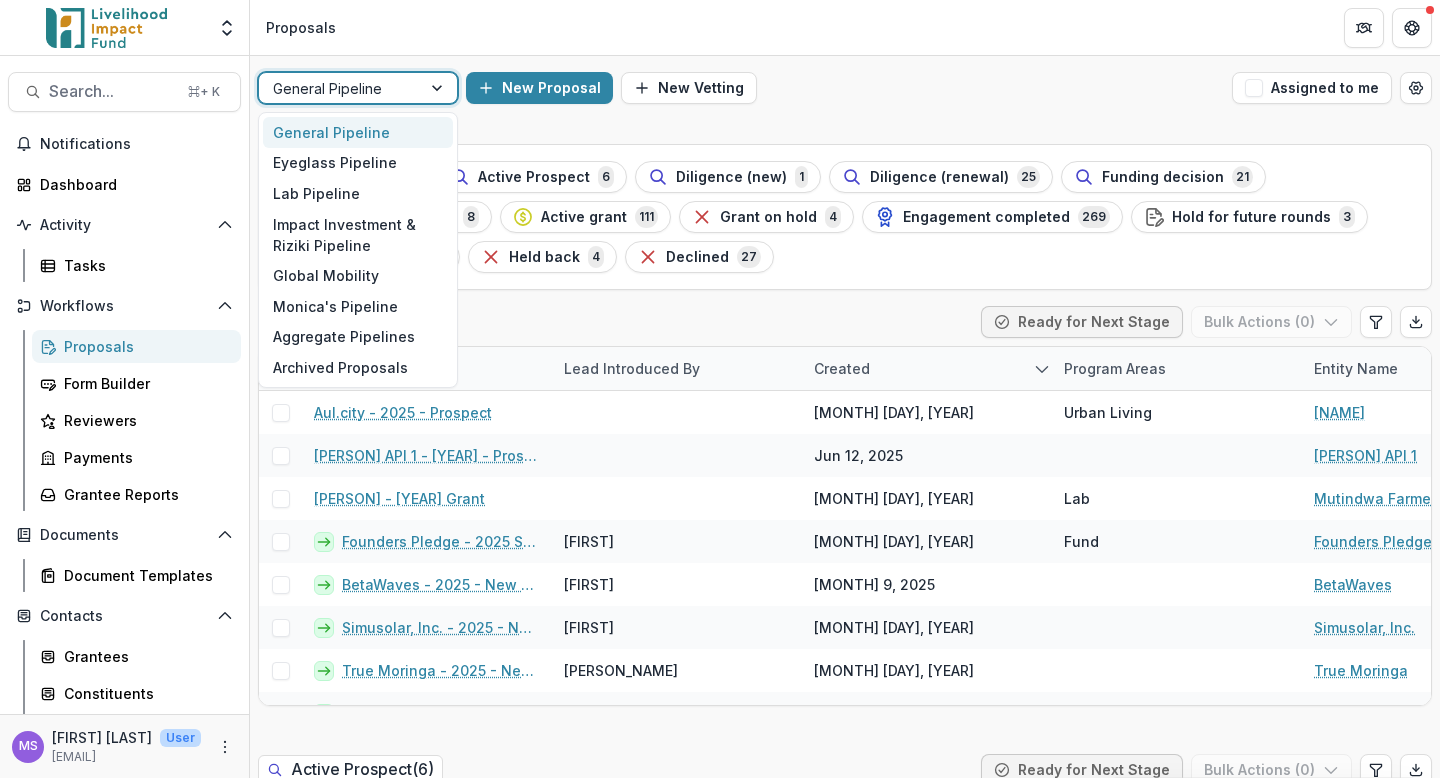 click on "New Proposal New Vetting" at bounding box center [845, 88] 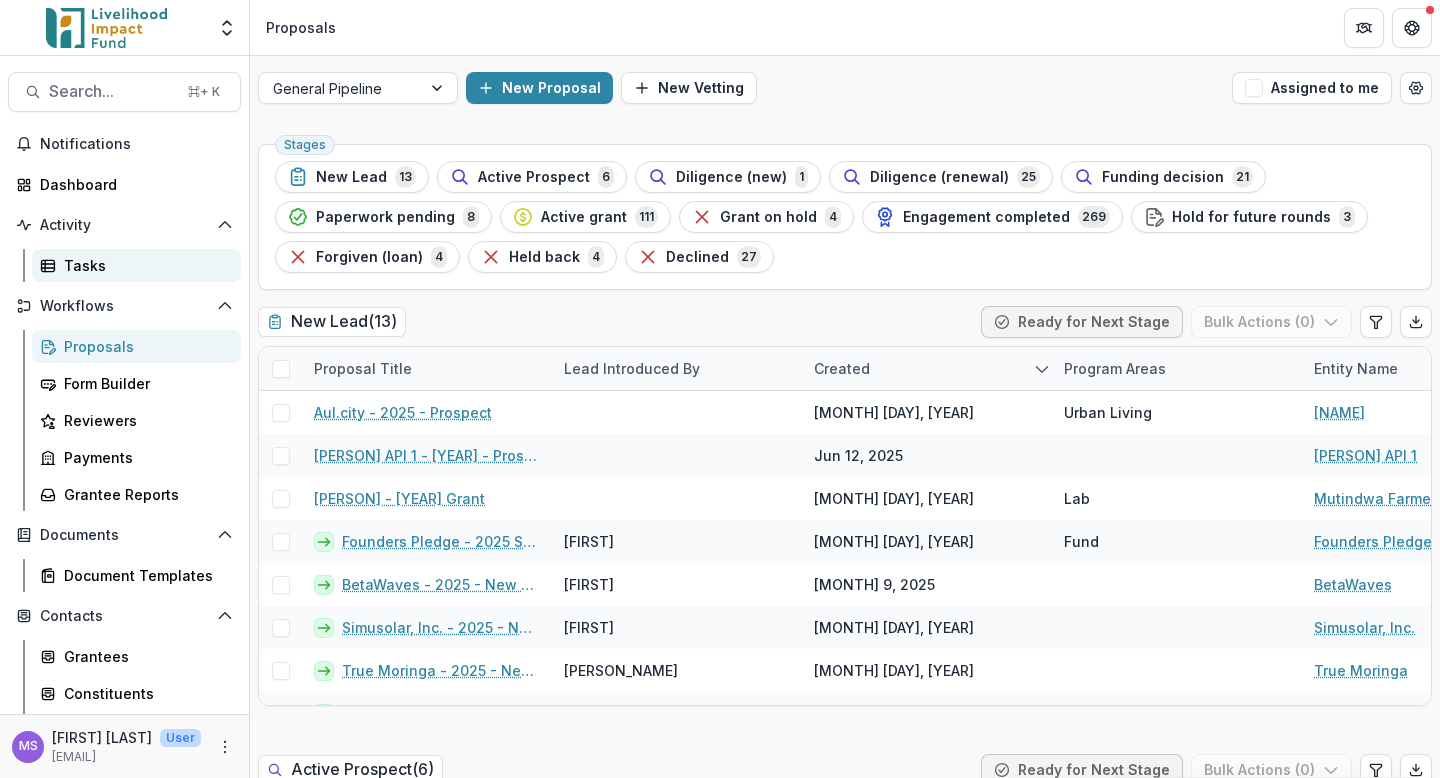 click on "Tasks" at bounding box center [144, 265] 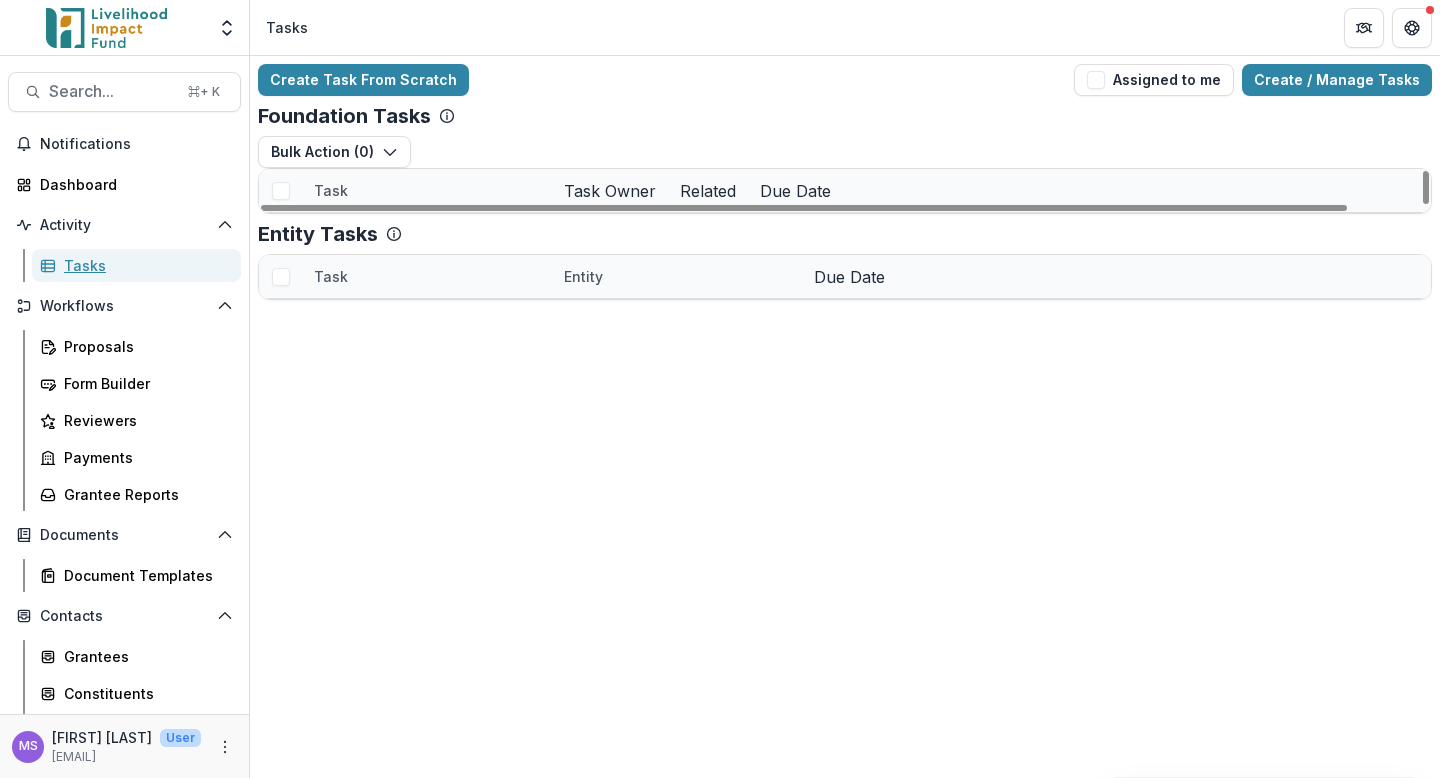 scroll, scrollTop: 0, scrollLeft: 0, axis: both 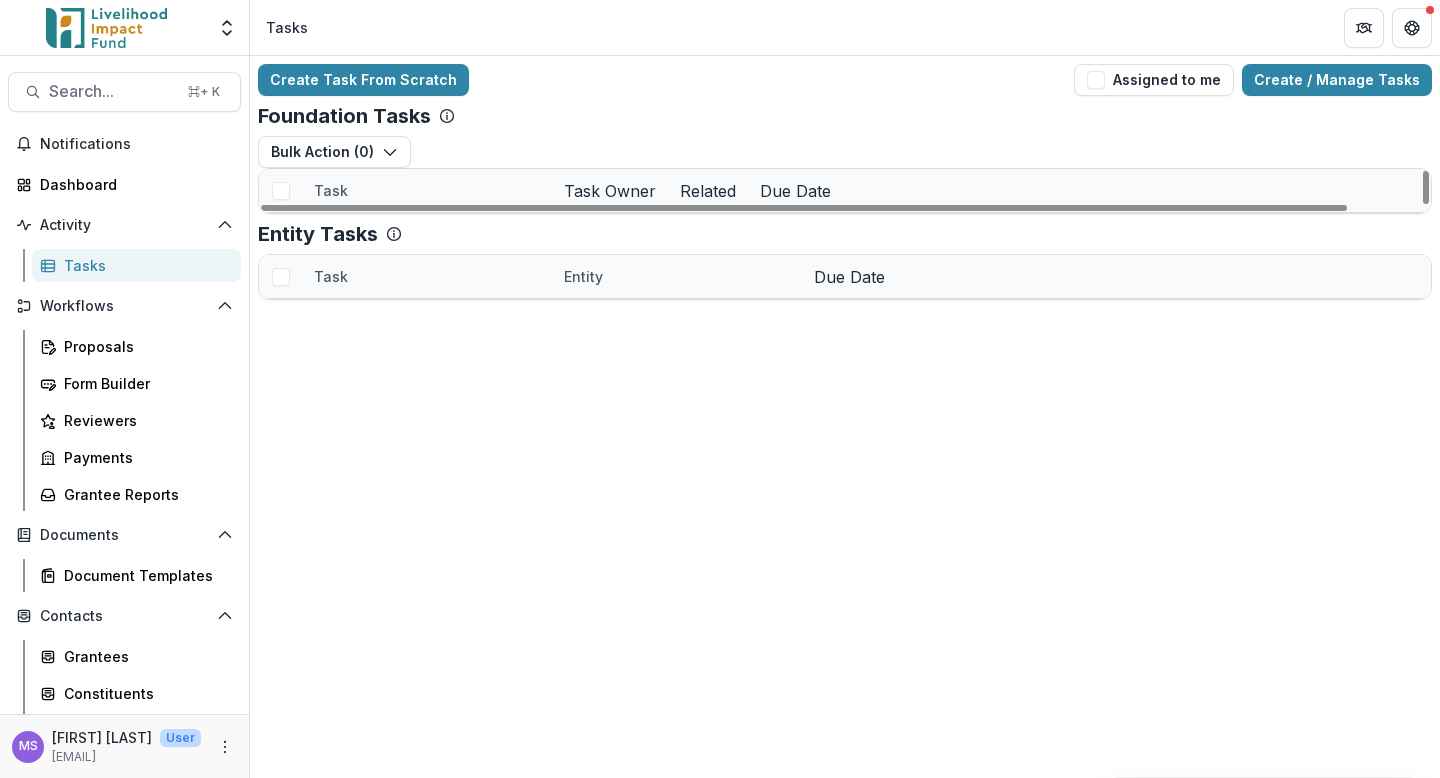 click on "Task Owner" at bounding box center [610, 191] 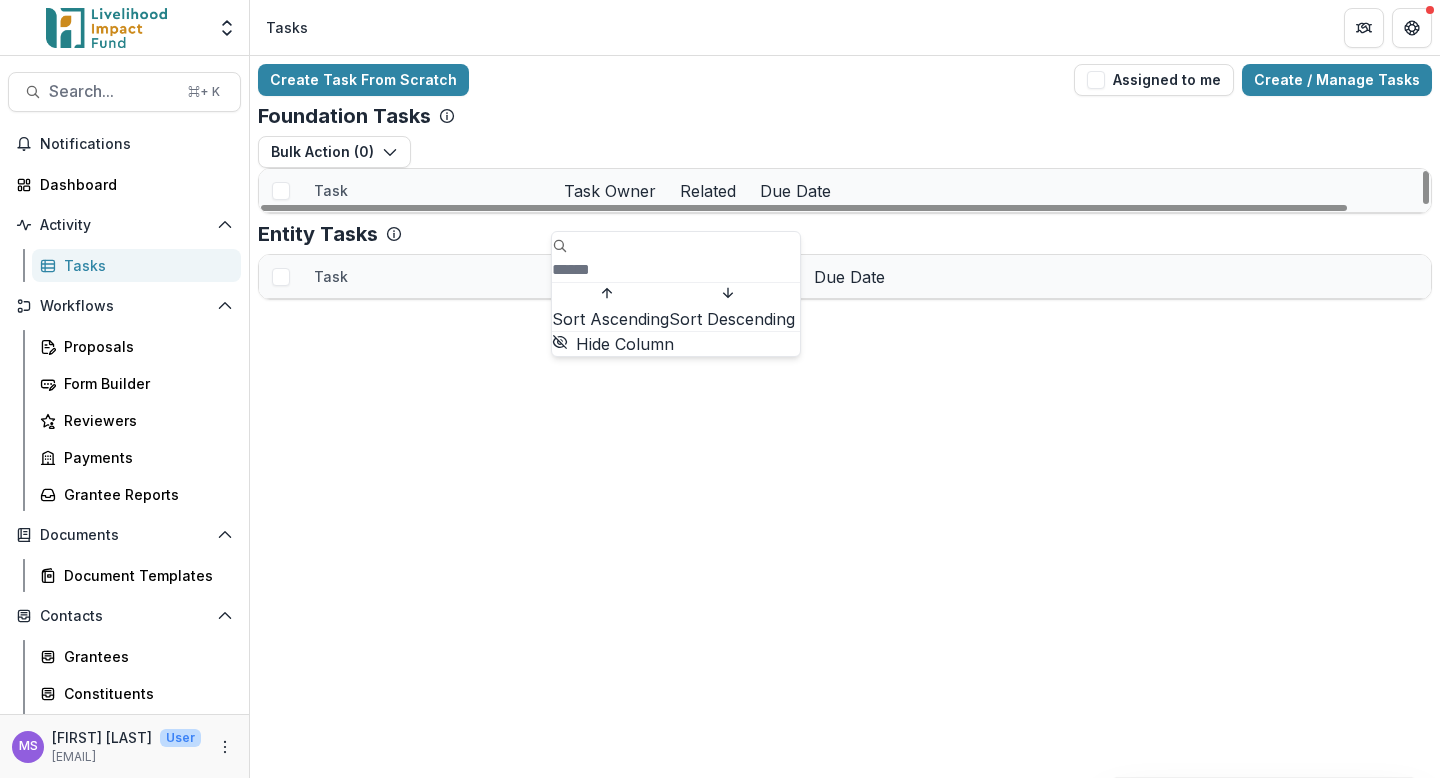 click at bounding box center [632, 270] 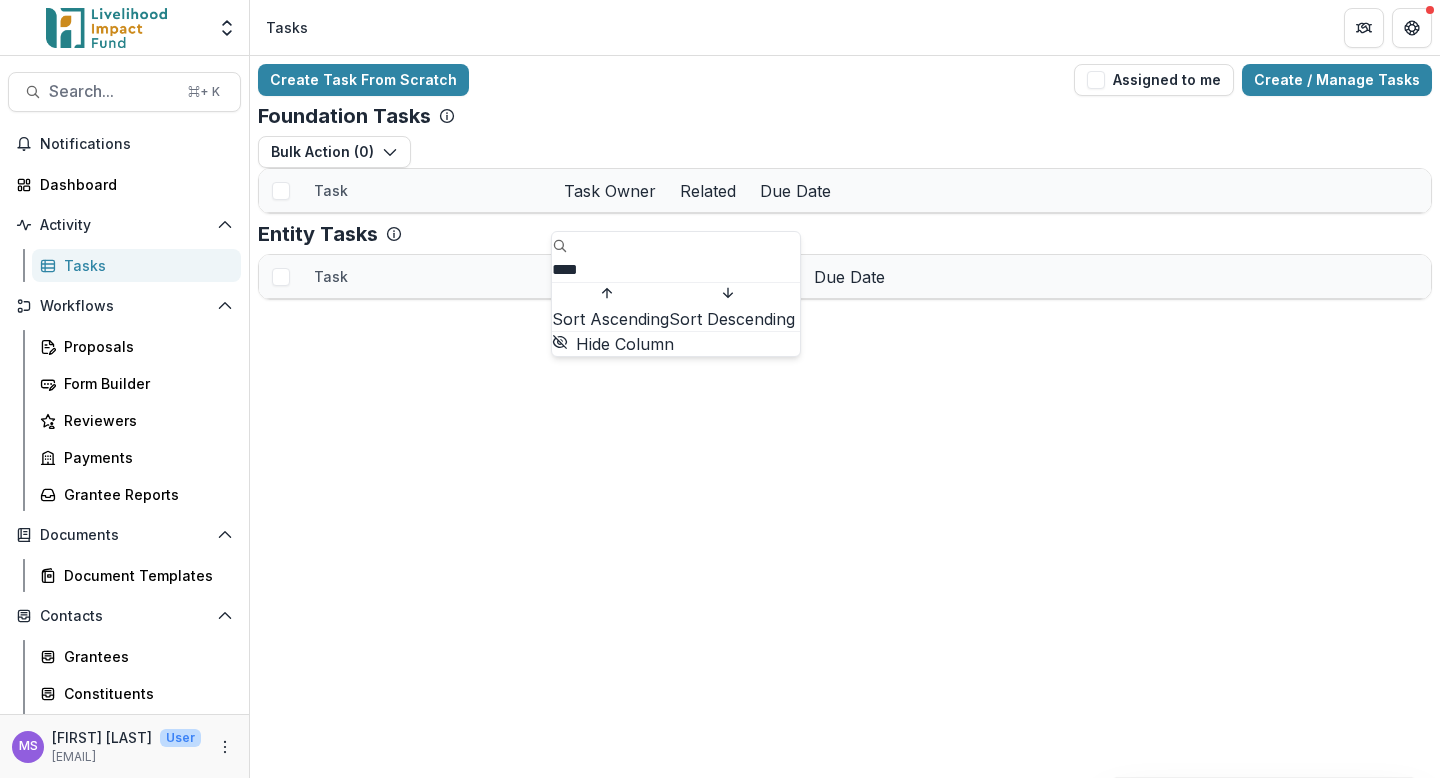 type on "****" 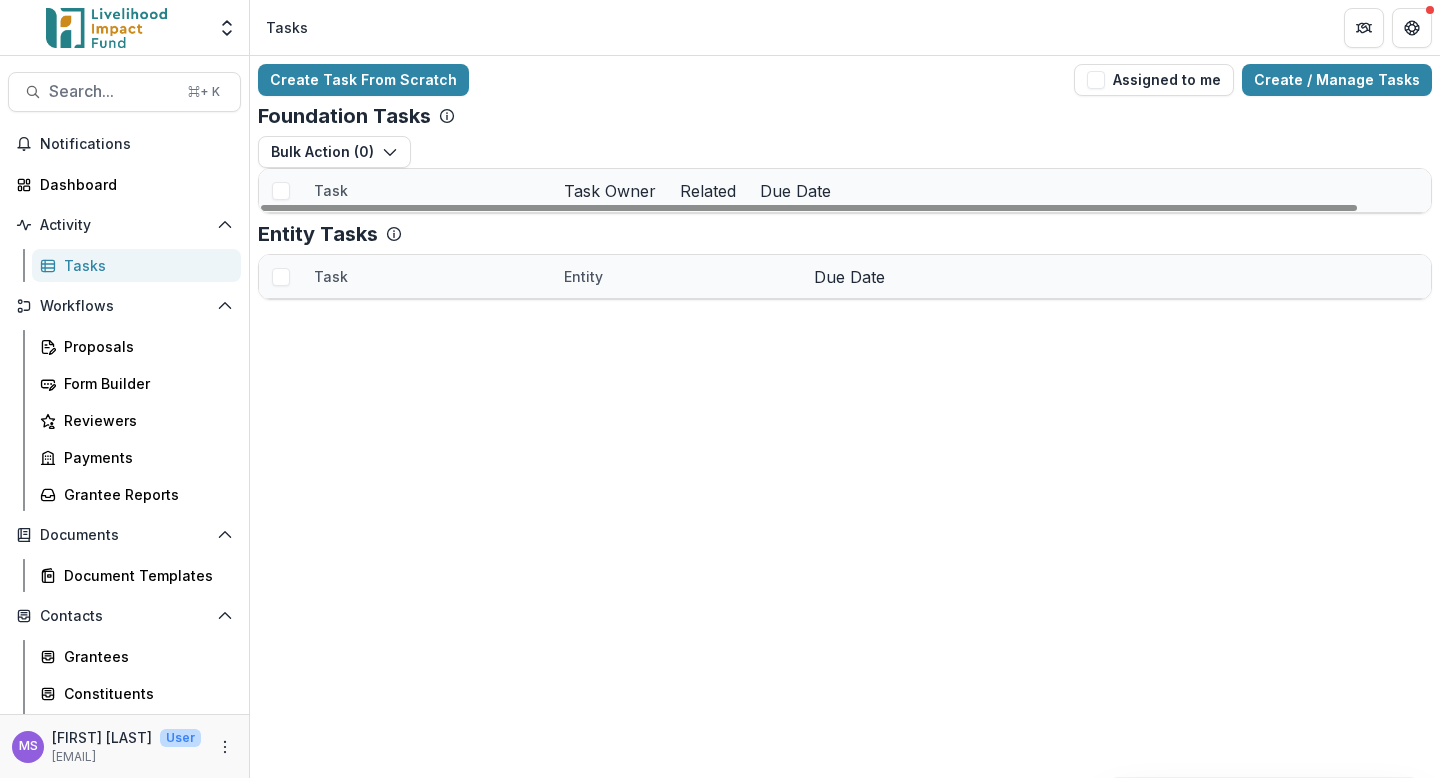 scroll, scrollTop: 0, scrollLeft: 0, axis: both 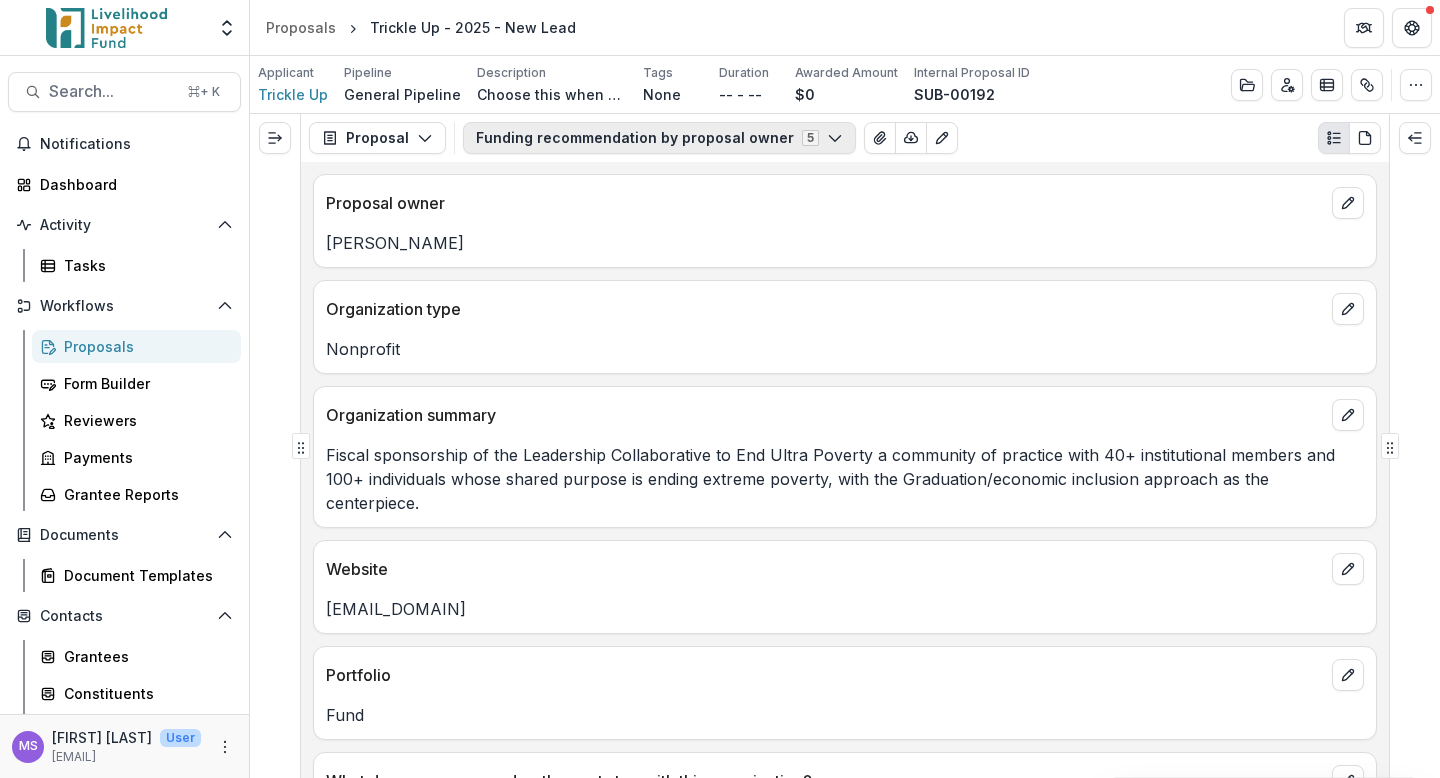 click 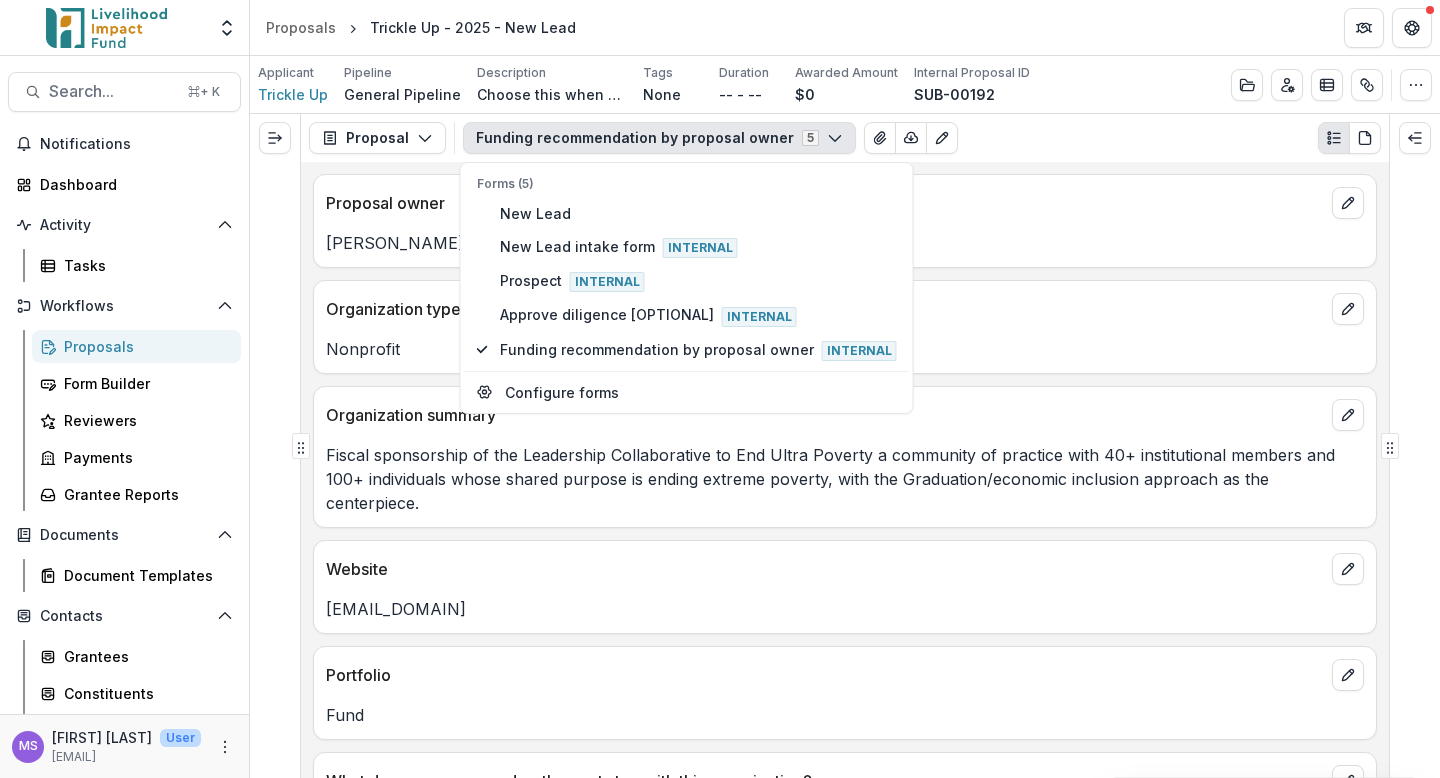 click 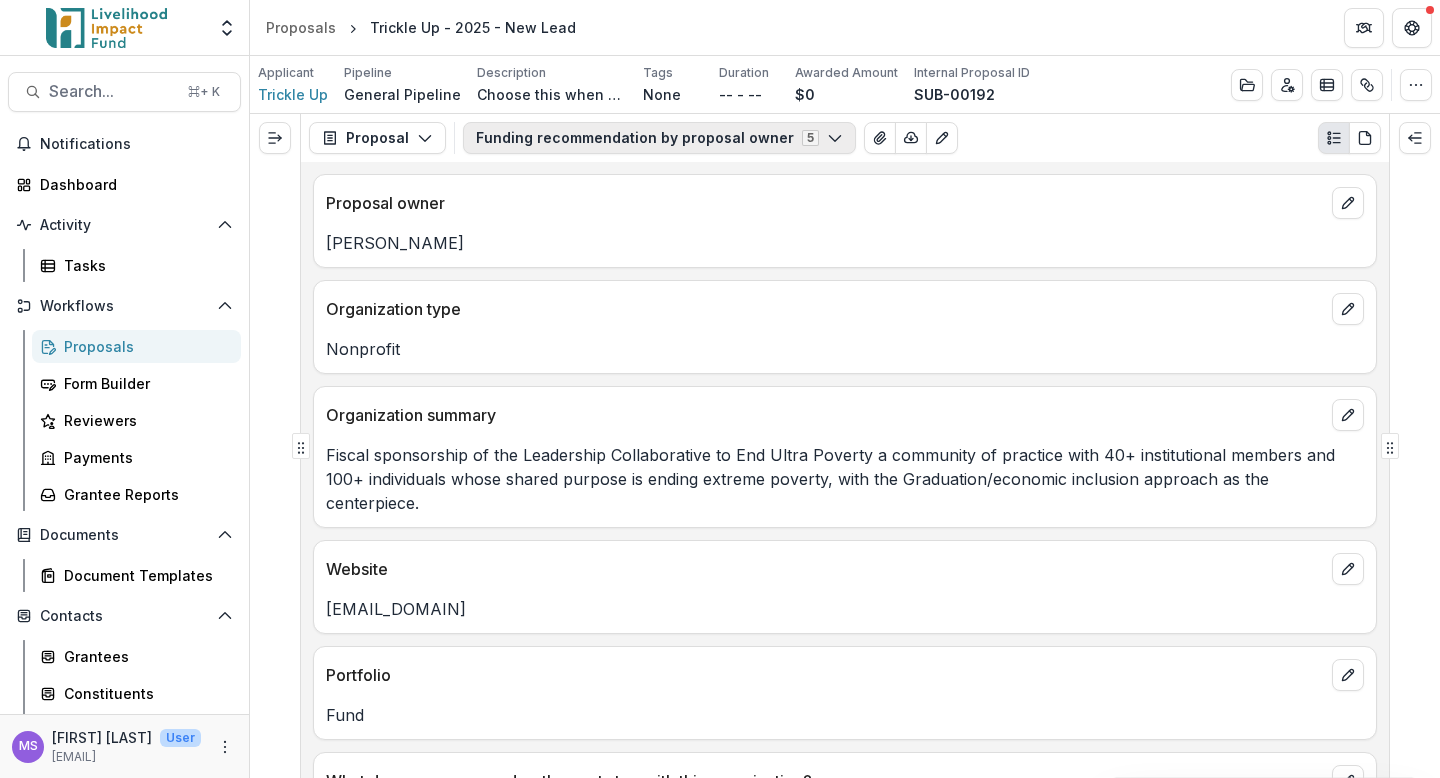 click on "Funding recommendation by proposal owner 5" at bounding box center (659, 138) 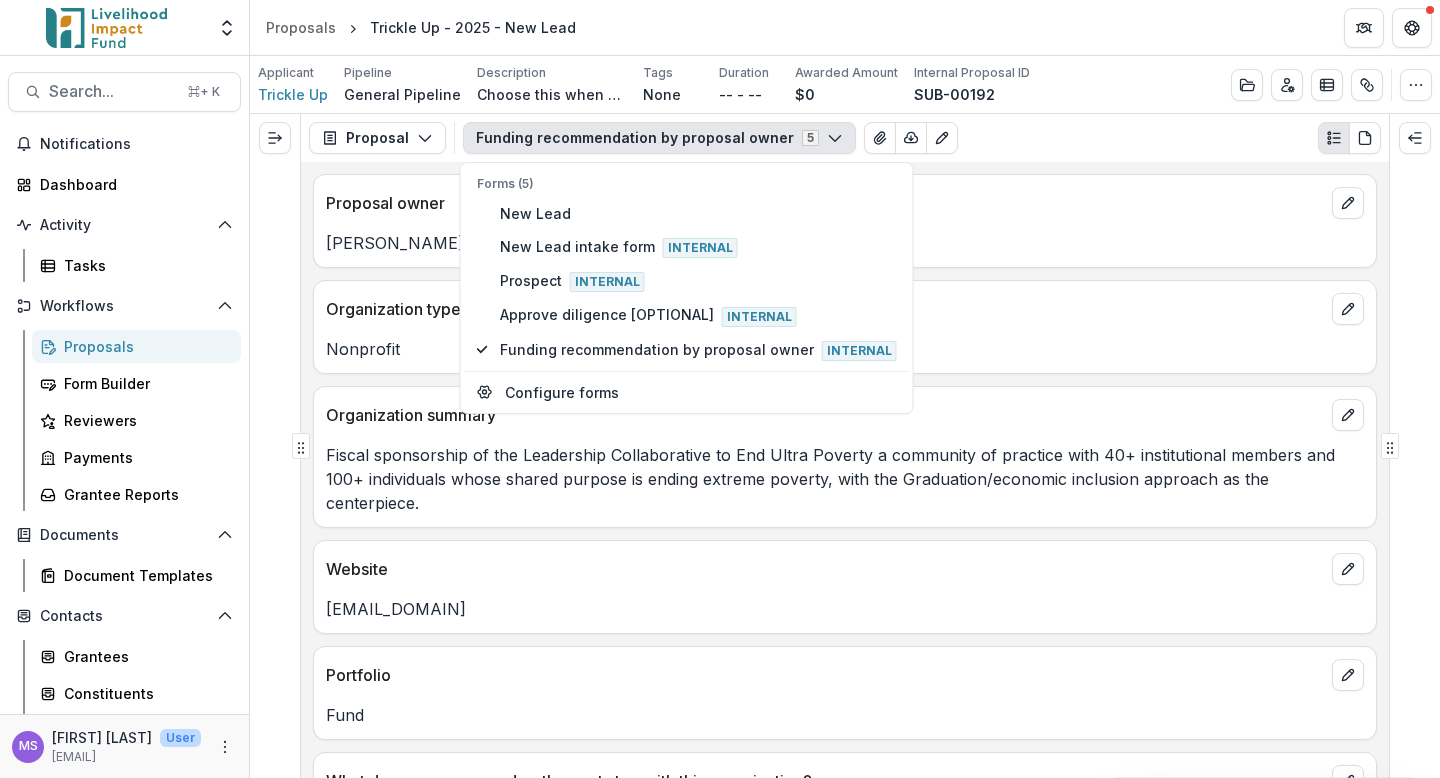click on "Funding recommendation by proposal owner 5" at bounding box center (659, 138) 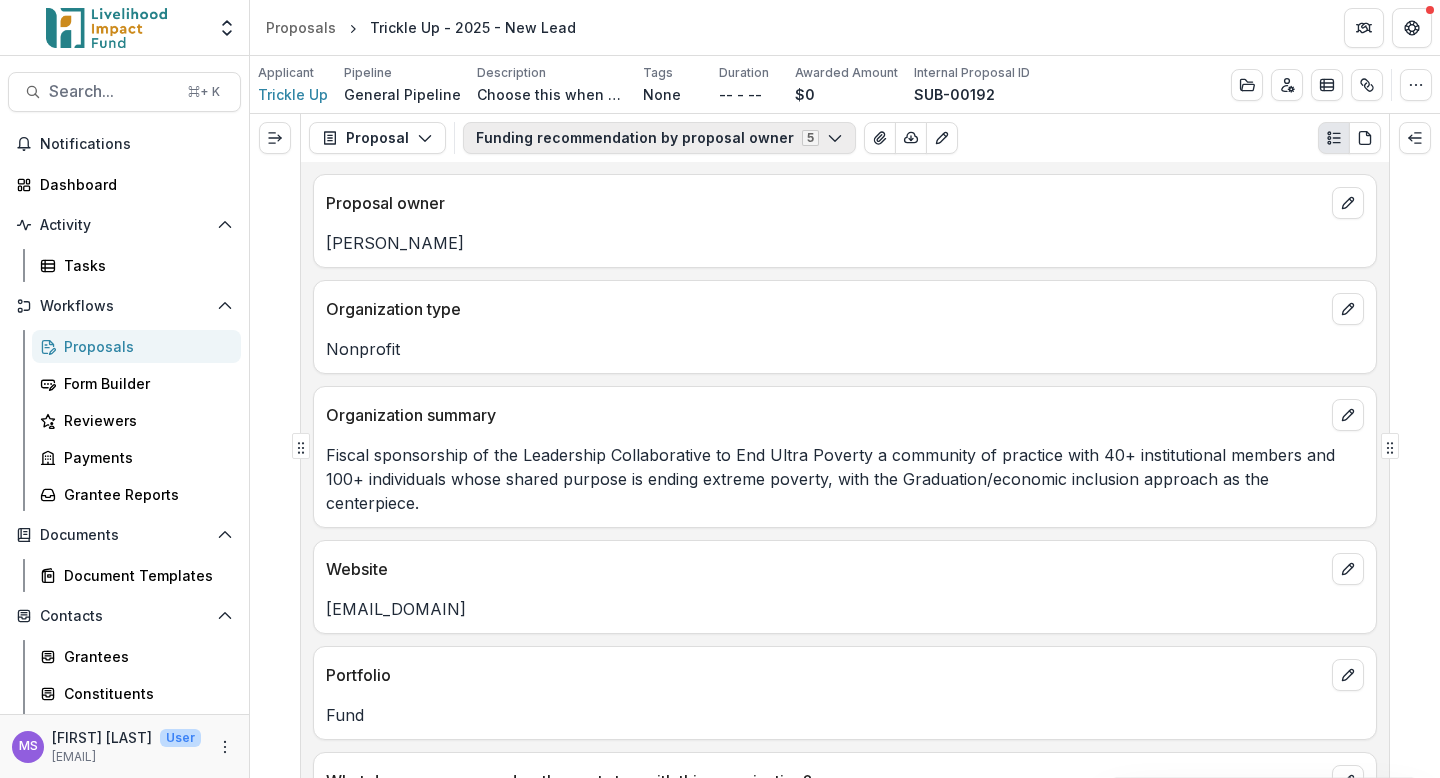 click on "Funding recommendation by proposal owner 5" at bounding box center (659, 138) 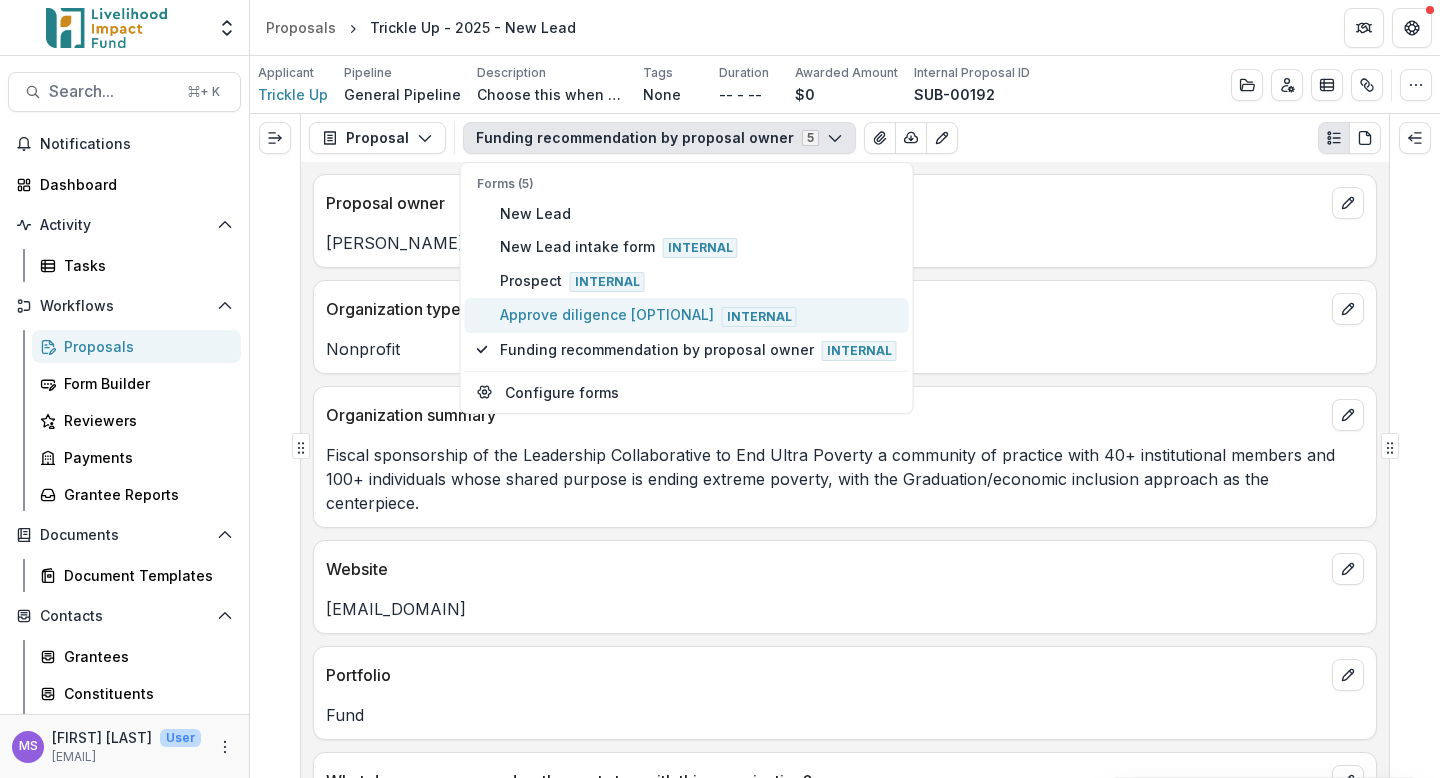 click on "Internal" at bounding box center (759, 317) 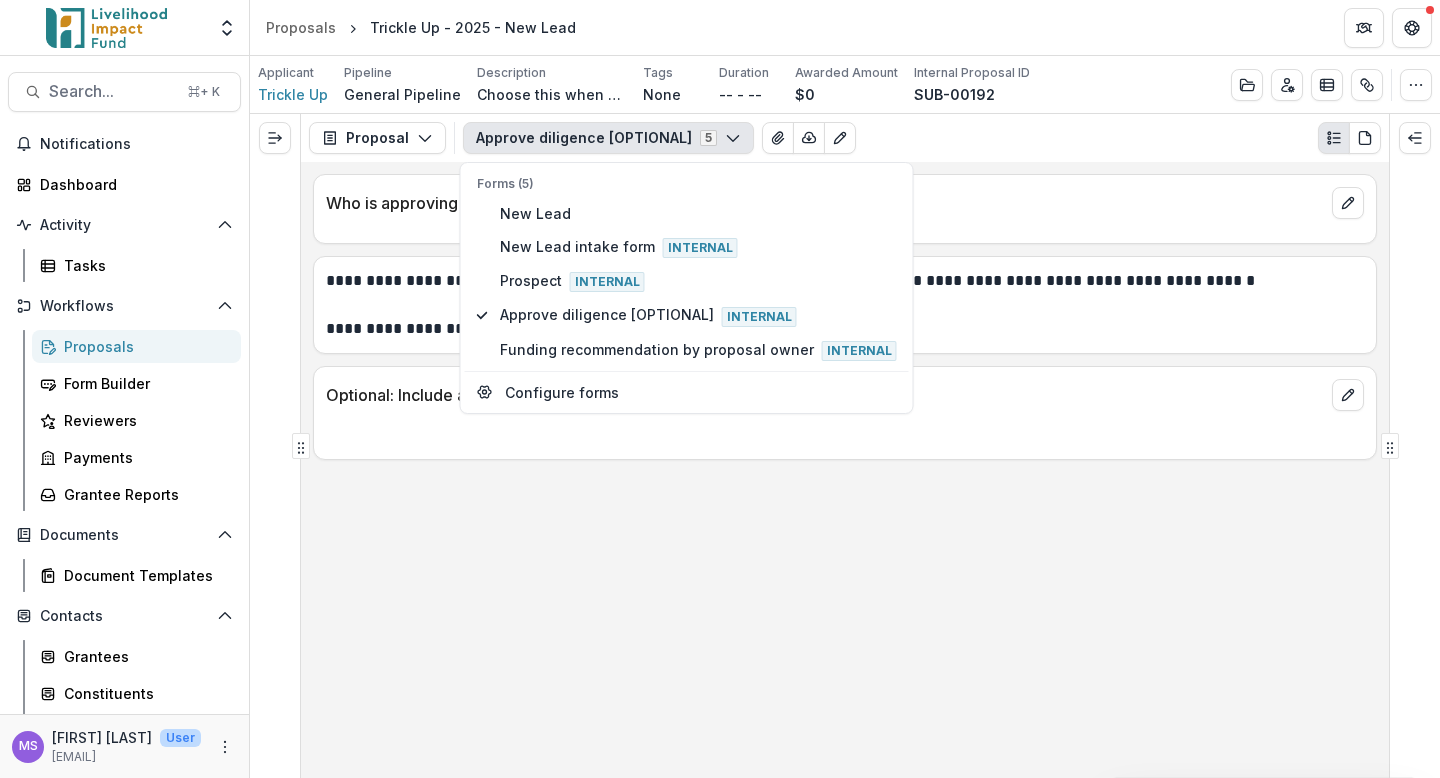 click on "**********" at bounding box center (845, 470) 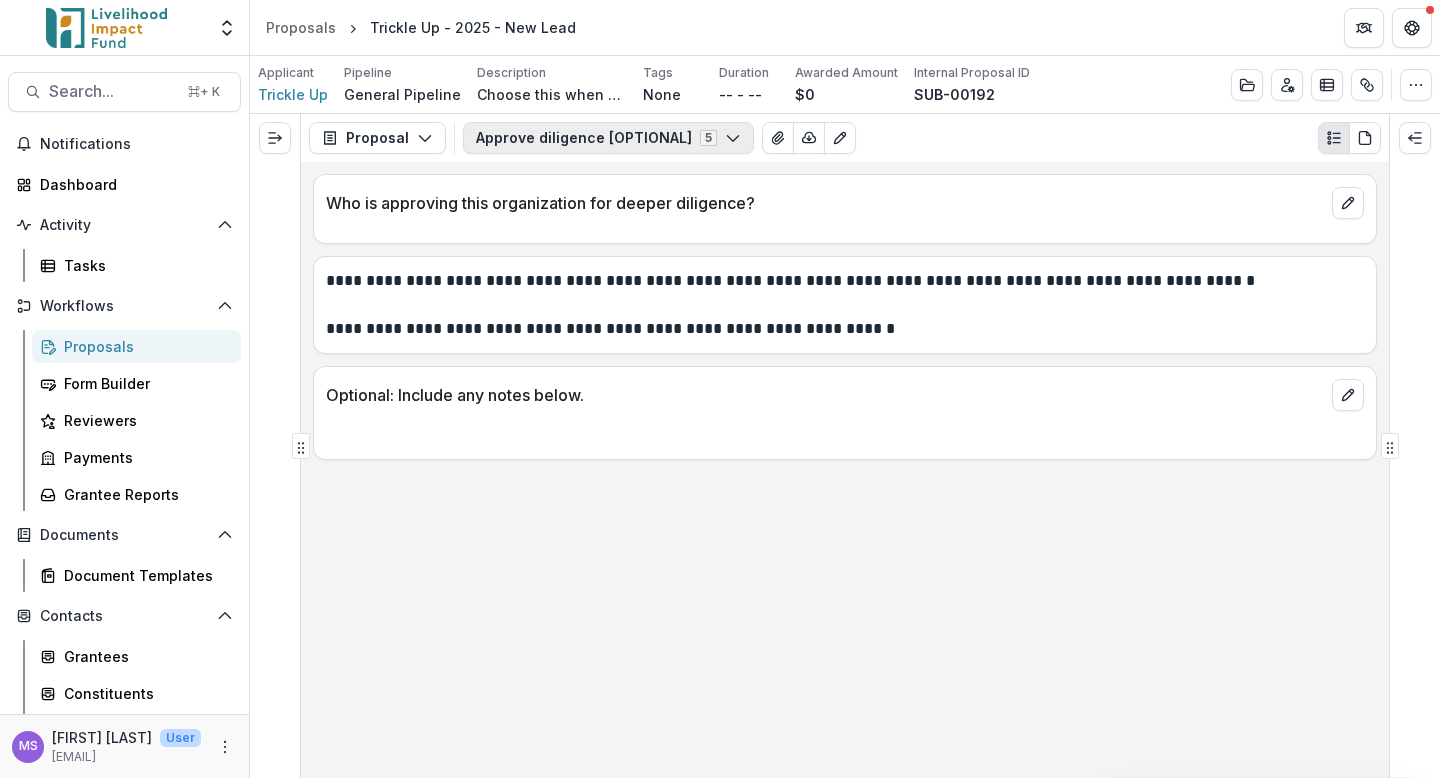 click 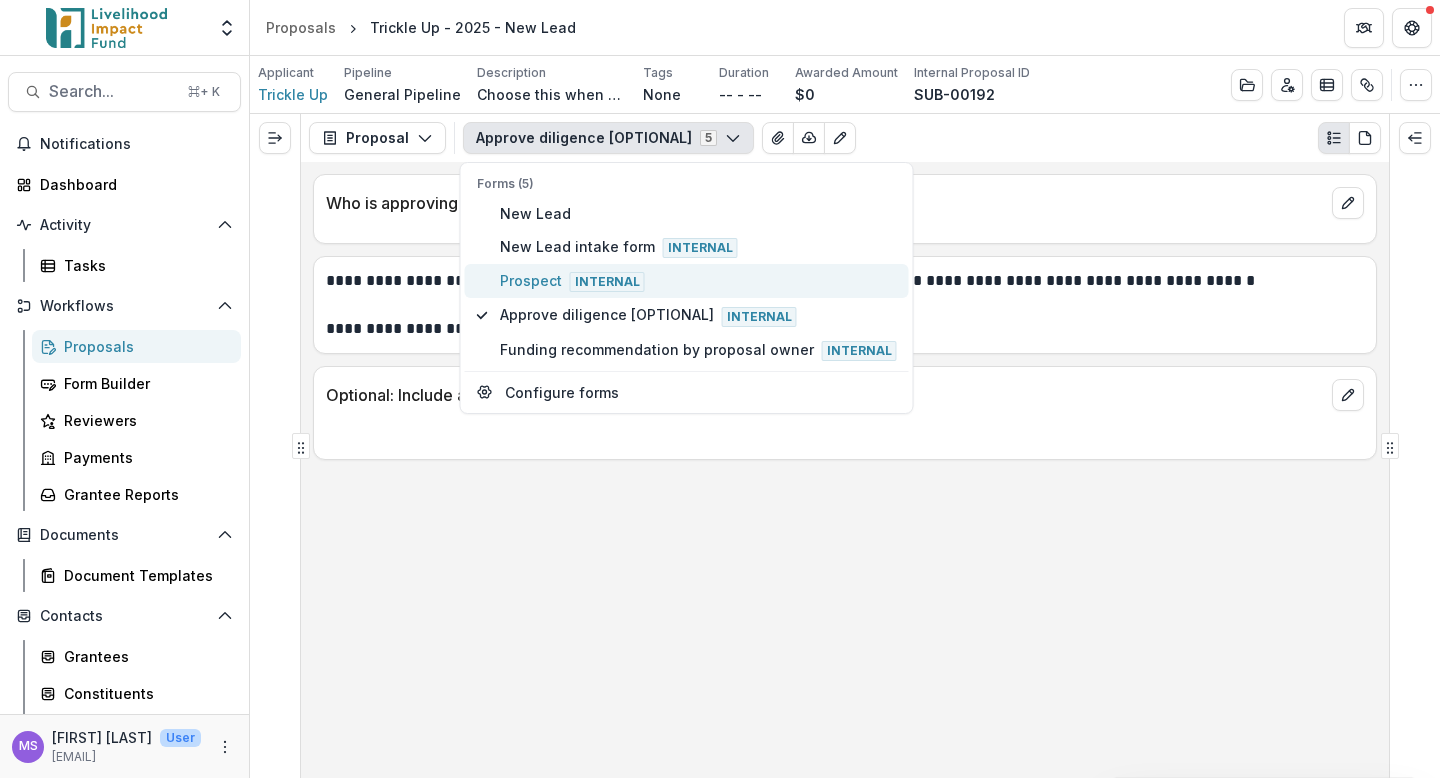 click on "Prospect Internal" at bounding box center (698, 281) 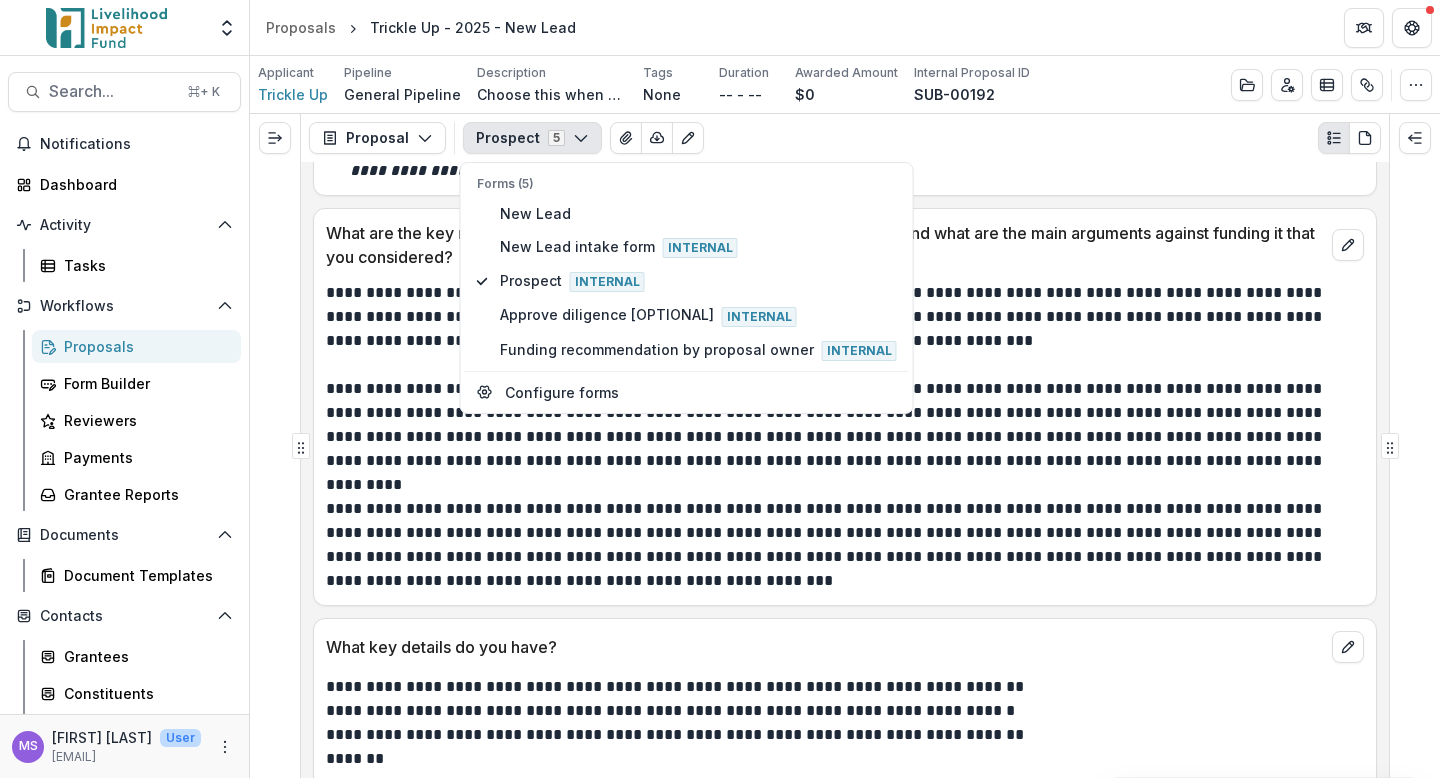 scroll, scrollTop: 2144, scrollLeft: 0, axis: vertical 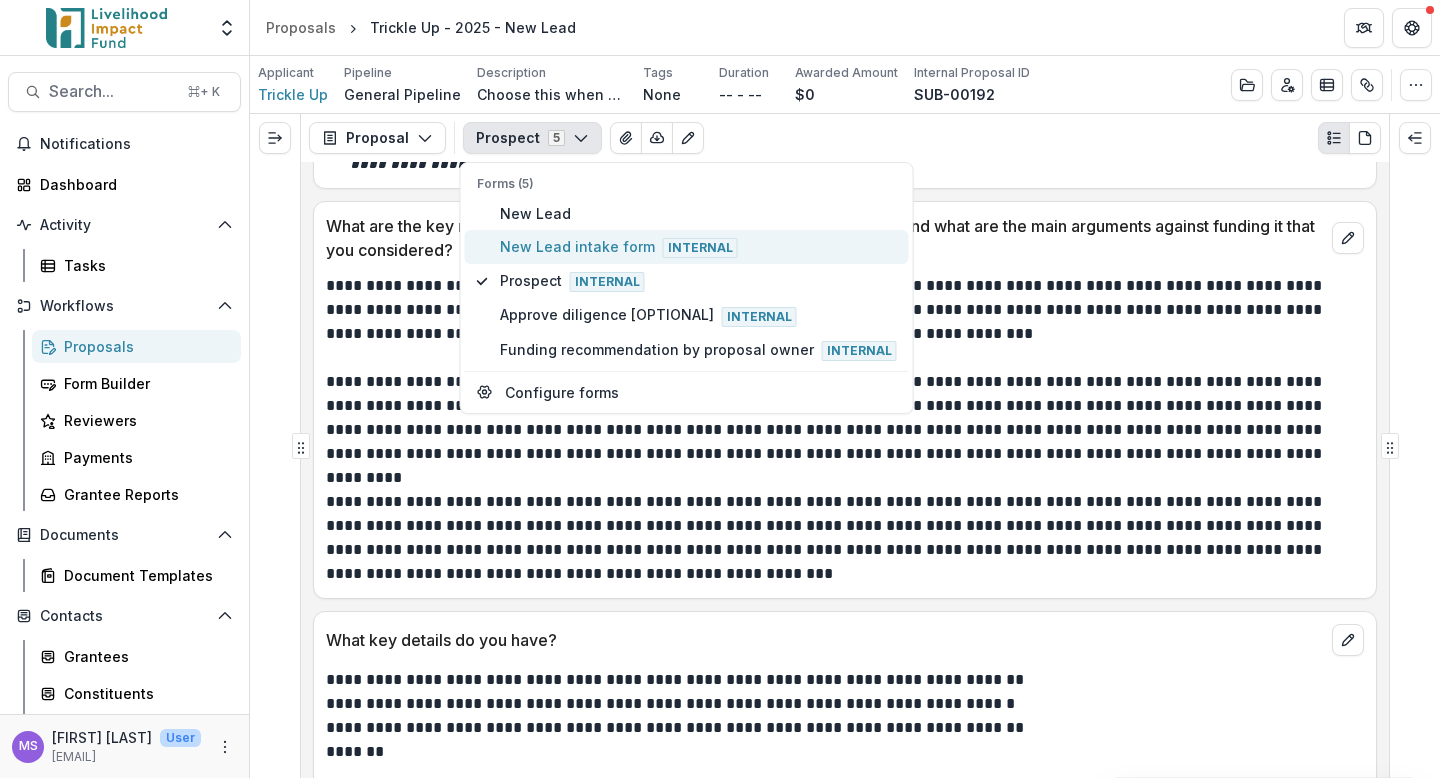 click on "New Lead intake form Internal" at bounding box center [687, 247] 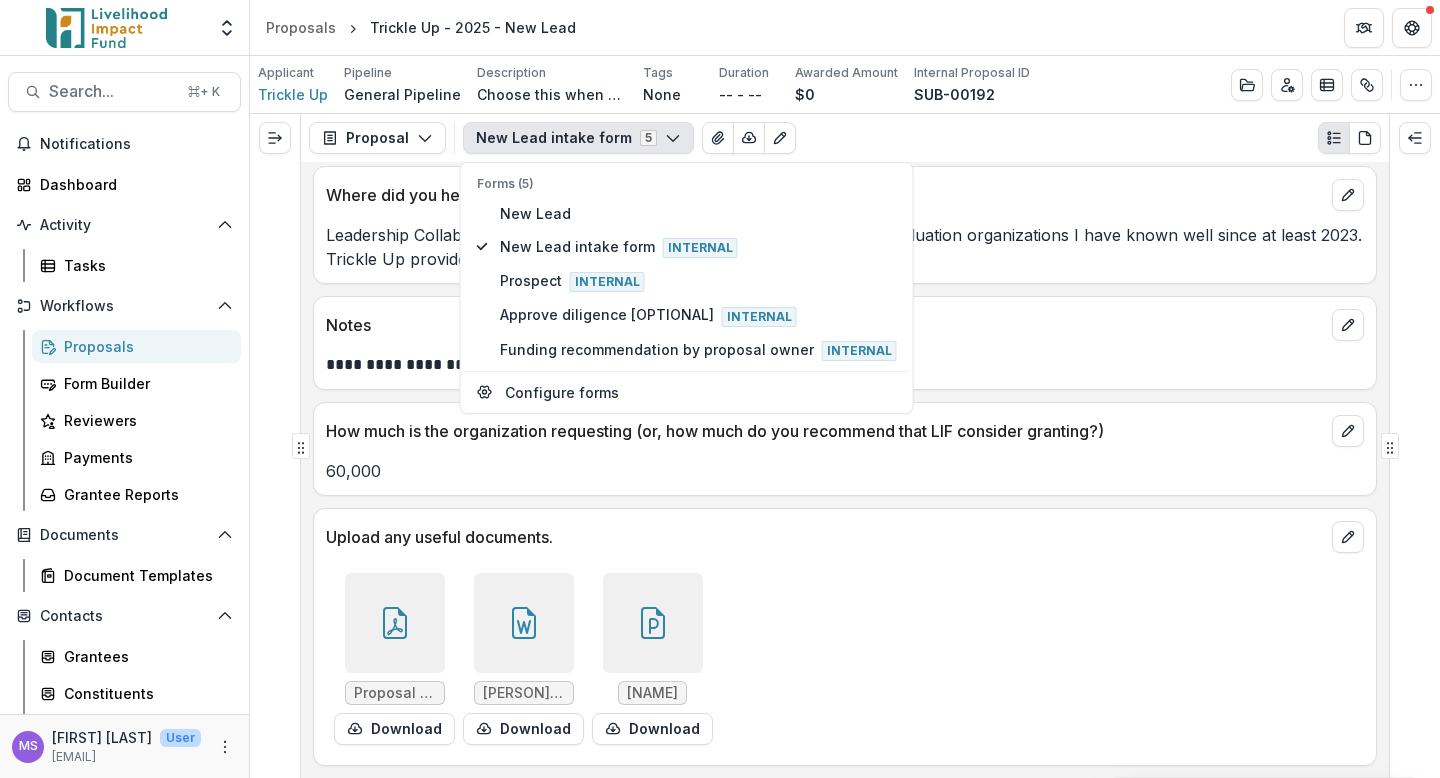 scroll, scrollTop: 0, scrollLeft: 0, axis: both 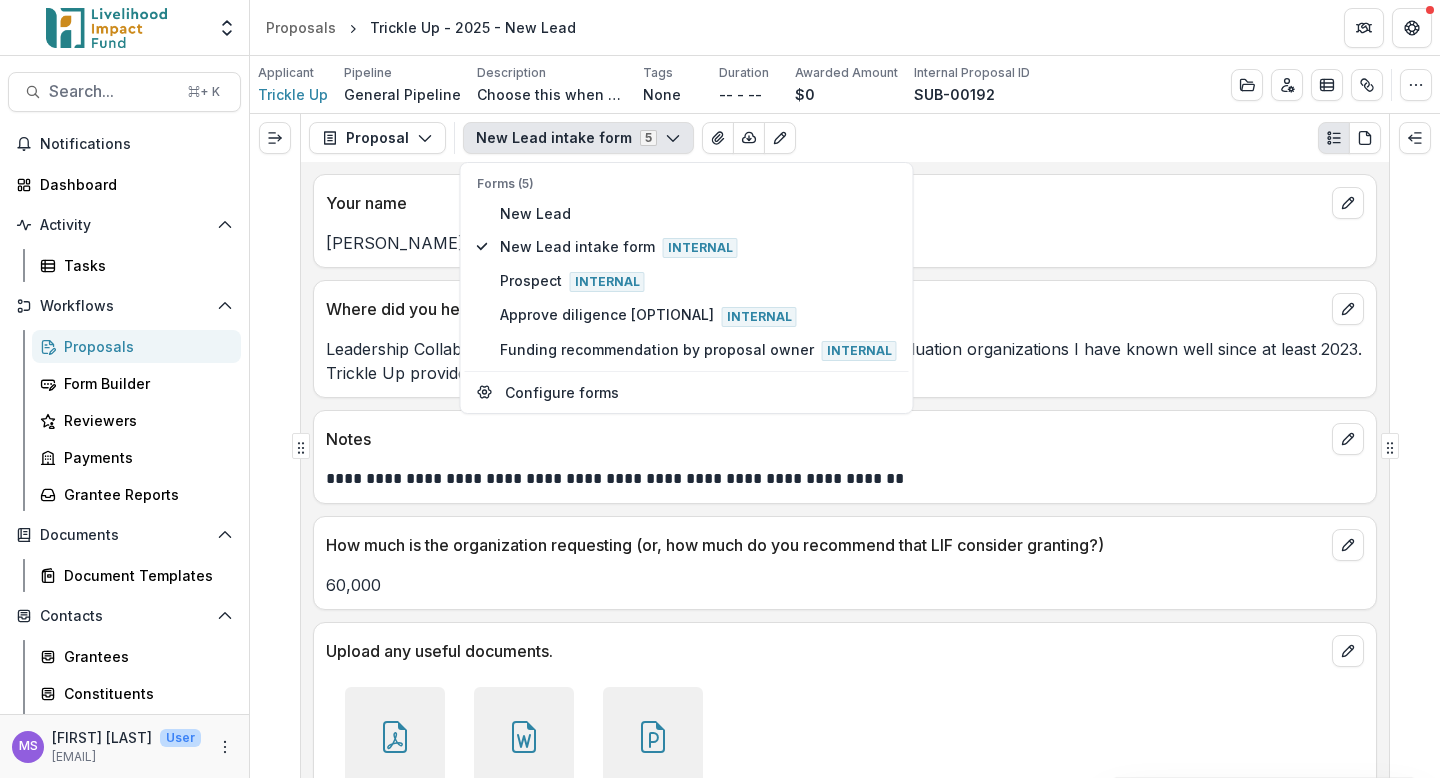 click on "[PERSON_NAME]" at bounding box center (845, 243) 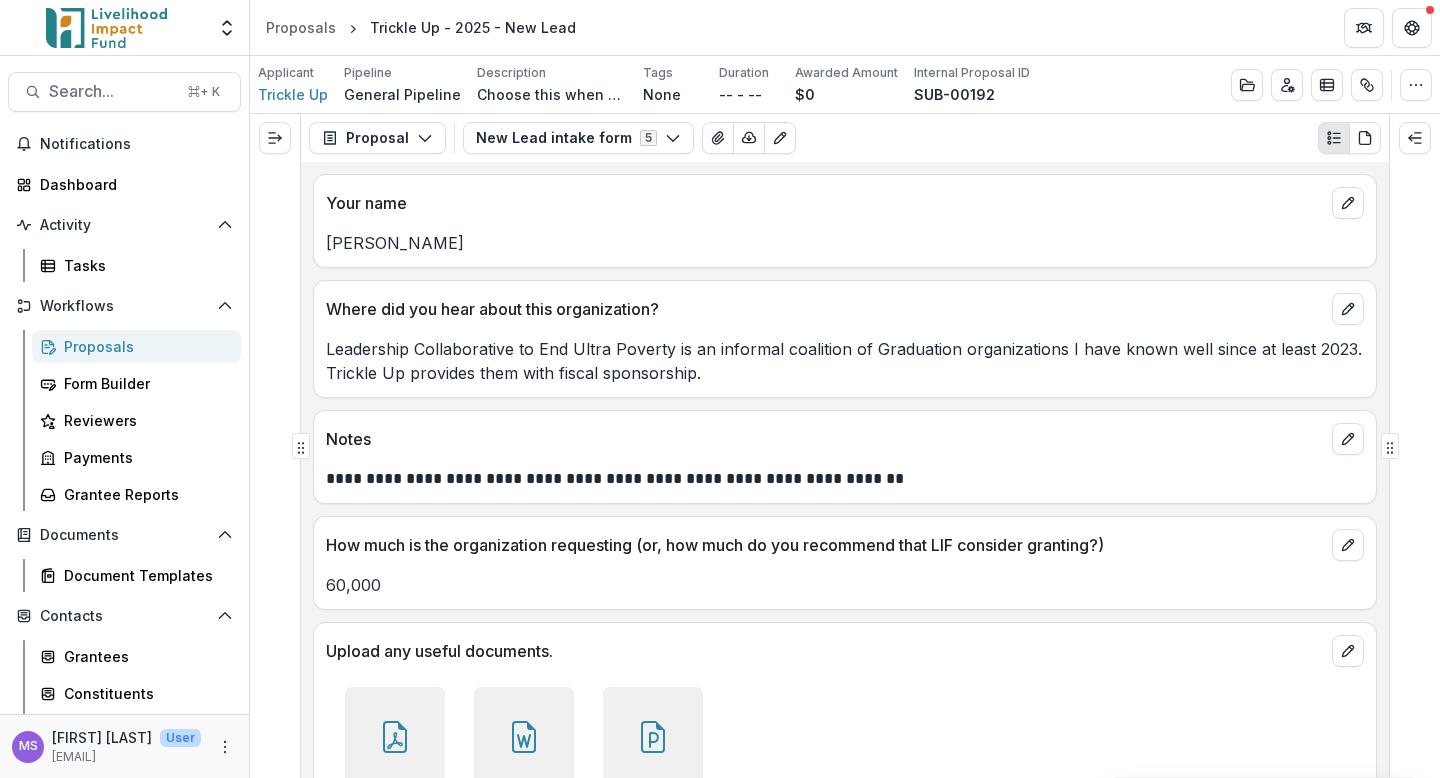 scroll, scrollTop: 115, scrollLeft: 0, axis: vertical 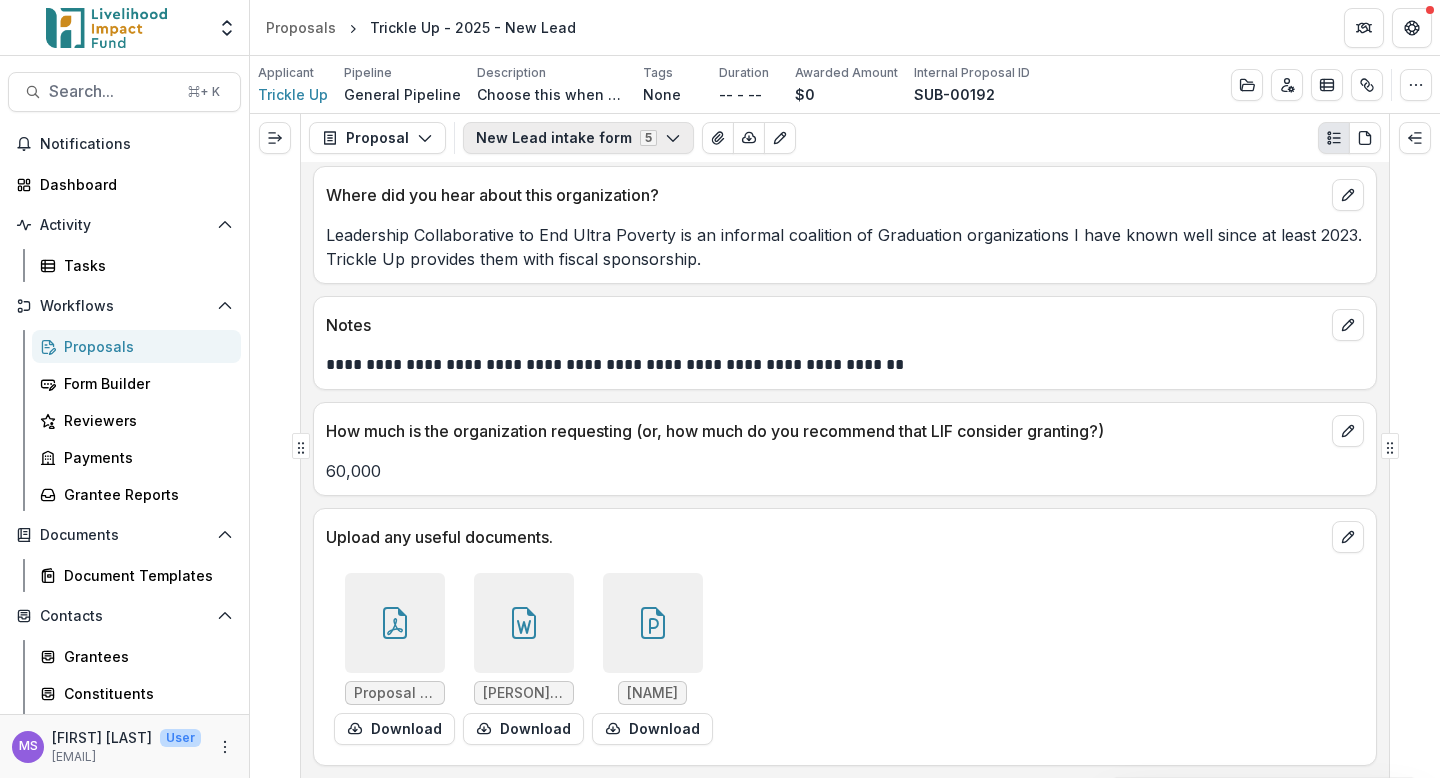 click on "New Lead intake form 5" at bounding box center (578, 138) 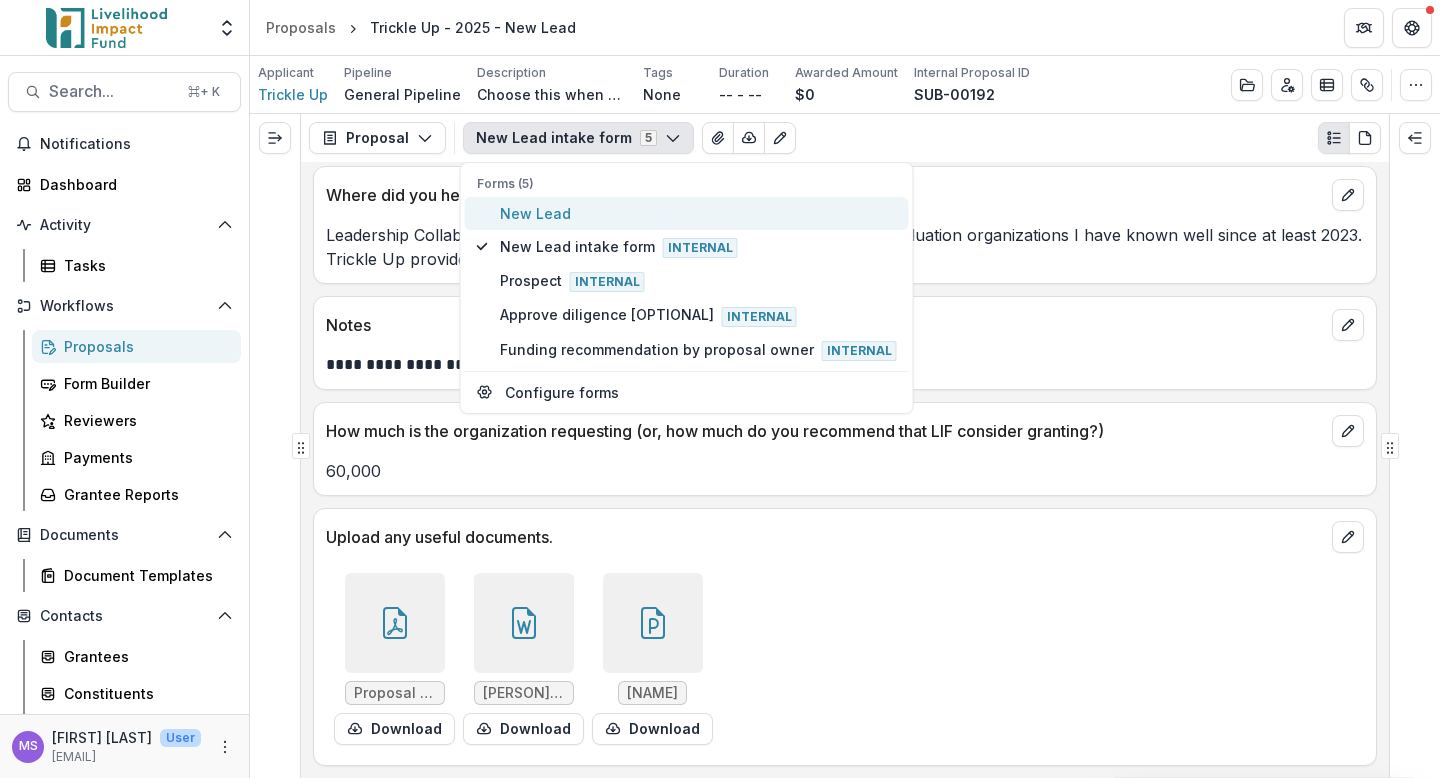 click on "New Lead" at bounding box center (687, 213) 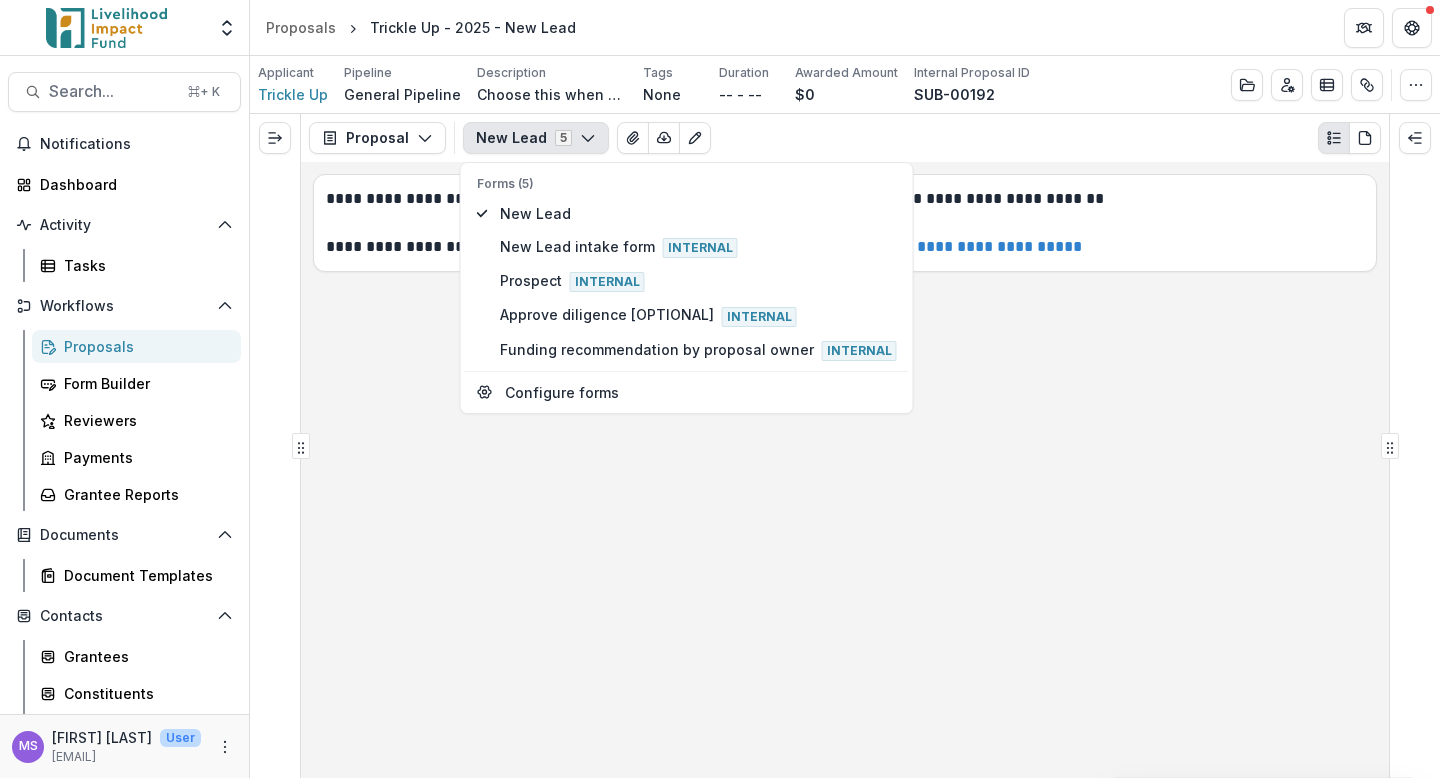 click on "**********" at bounding box center [845, 470] 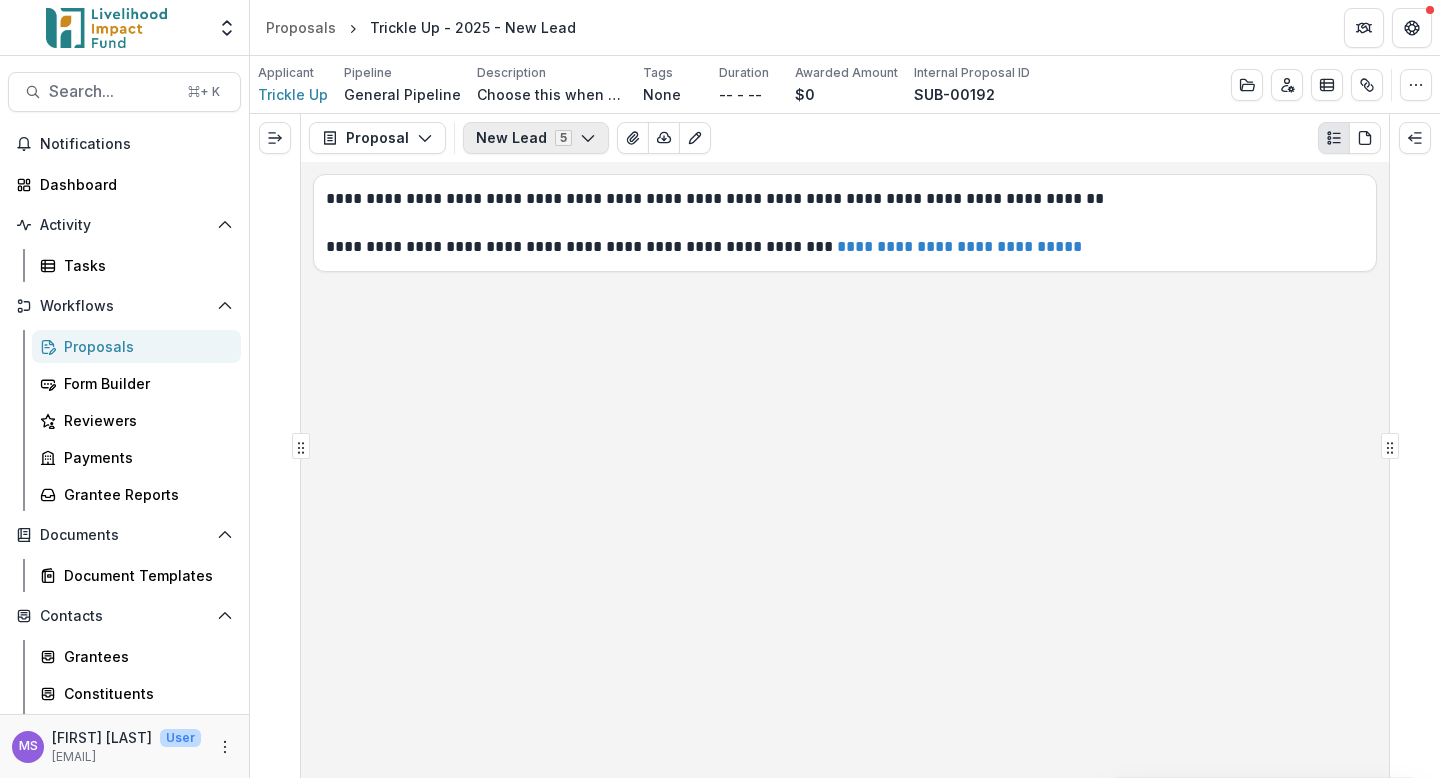 click 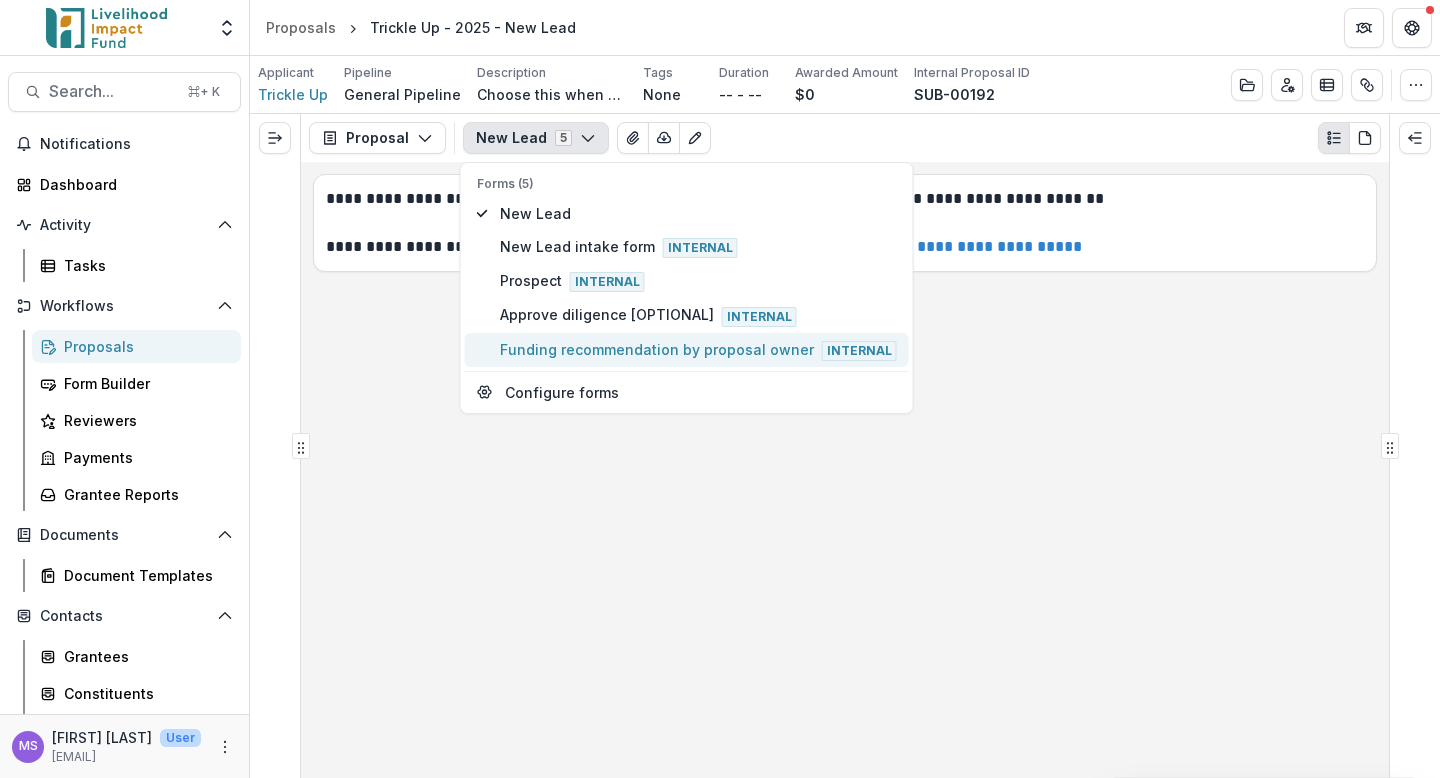 click on "Funding recommendation by proposal owner Internal" at bounding box center [698, 350] 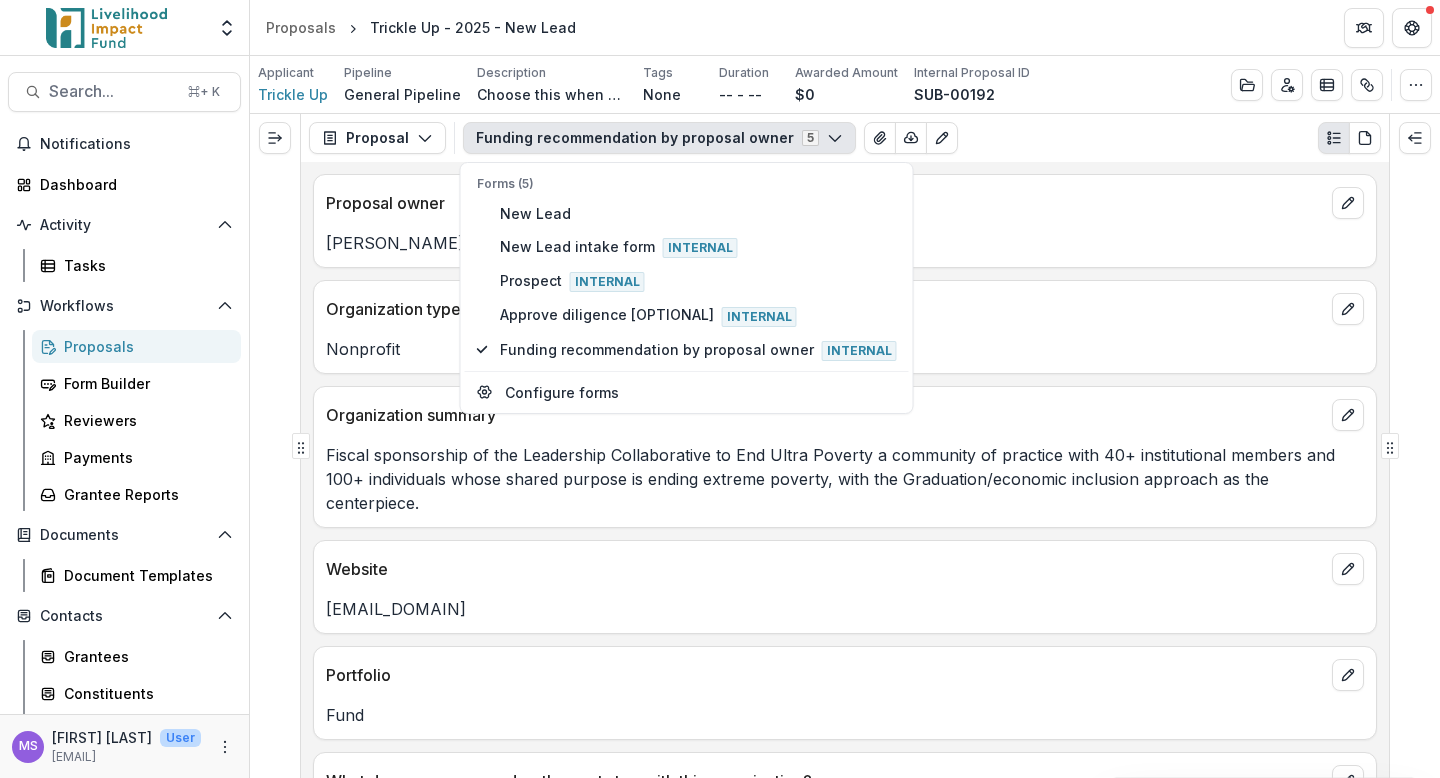 click on "Organization type" at bounding box center (825, 309) 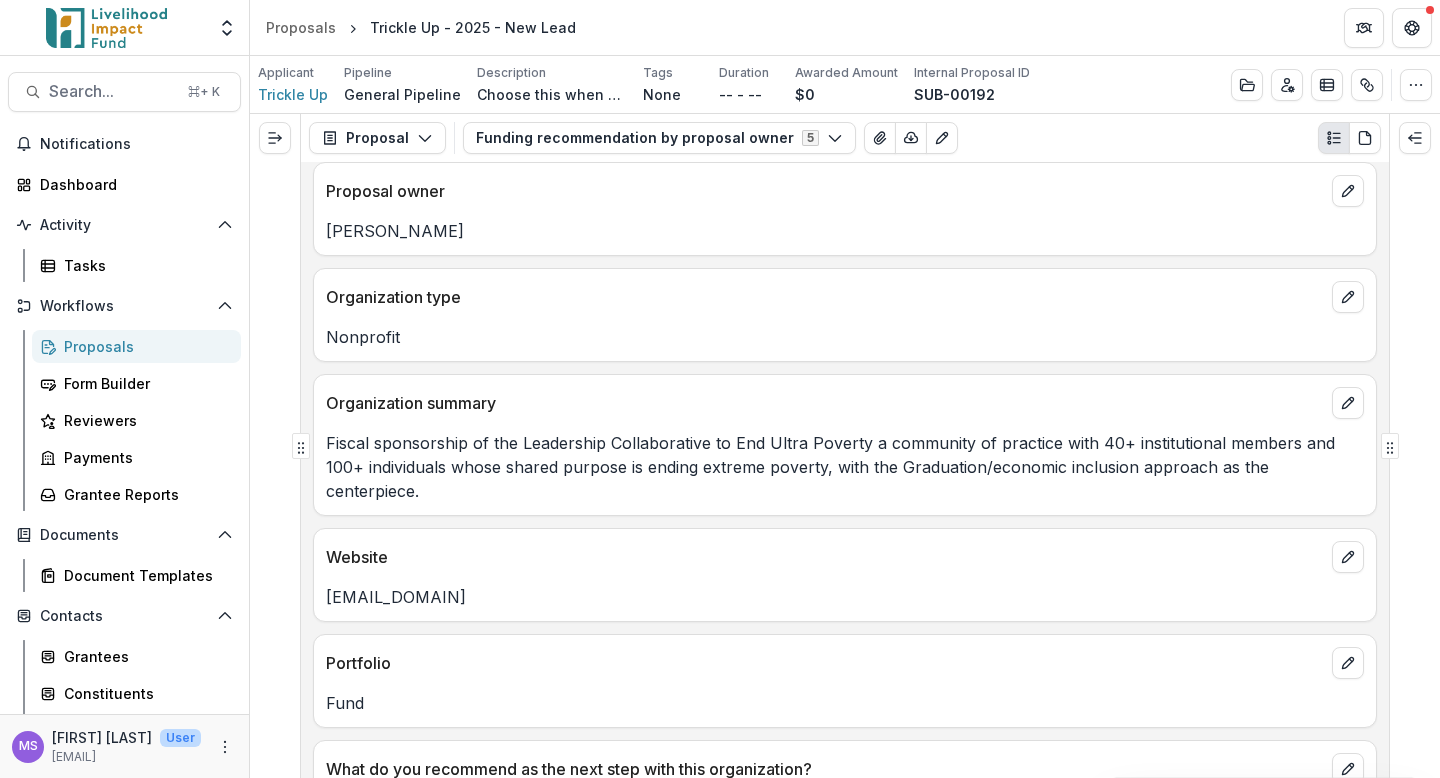 scroll, scrollTop: 0, scrollLeft: 0, axis: both 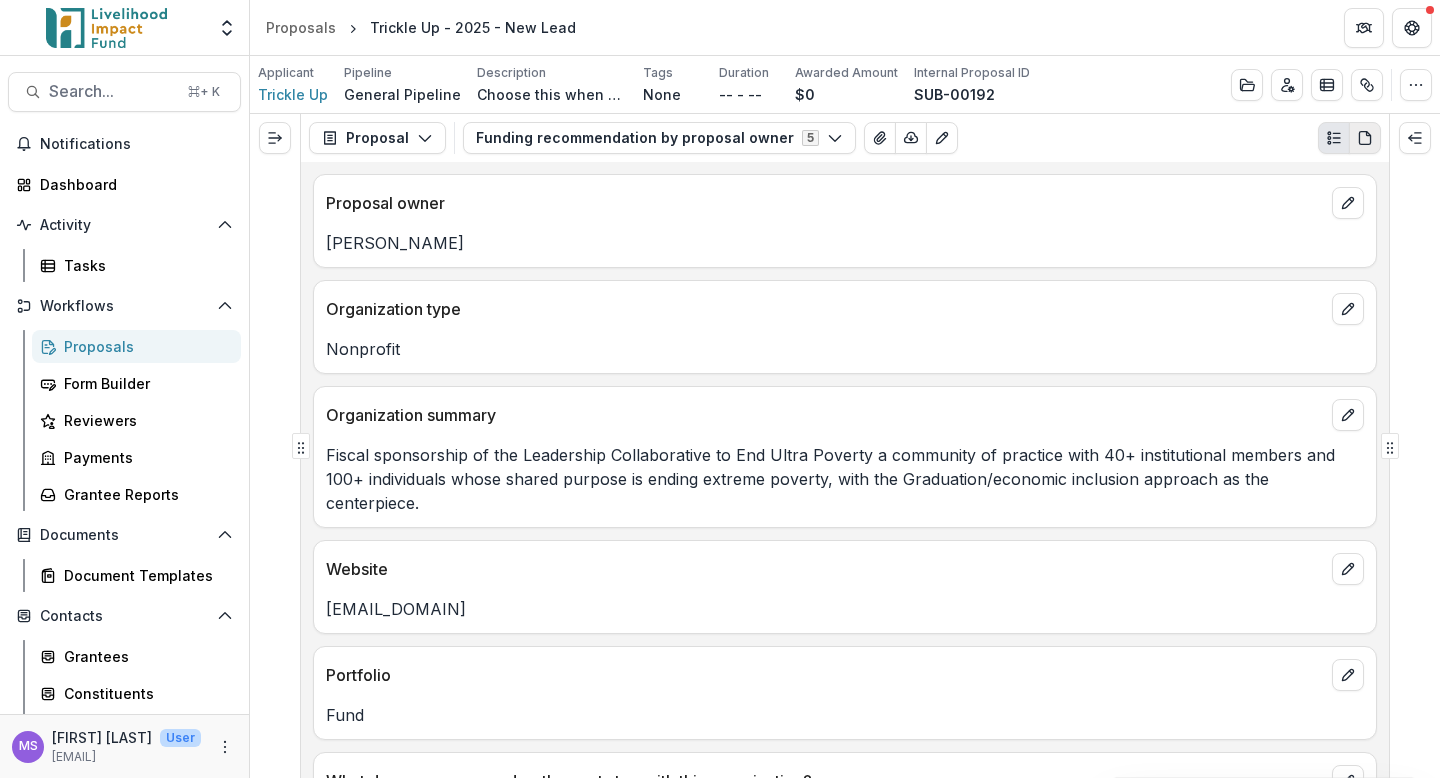 click 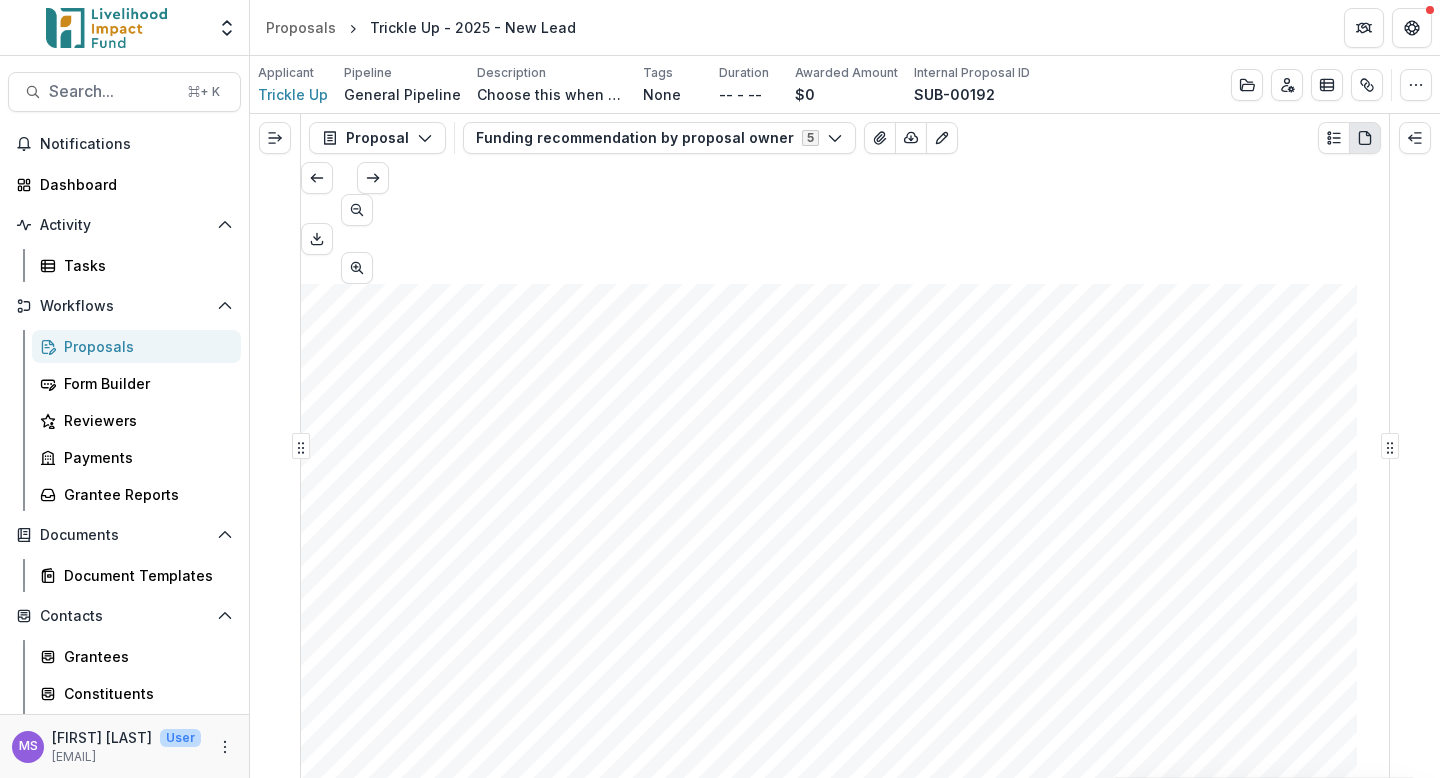 scroll, scrollTop: 0, scrollLeft: 0, axis: both 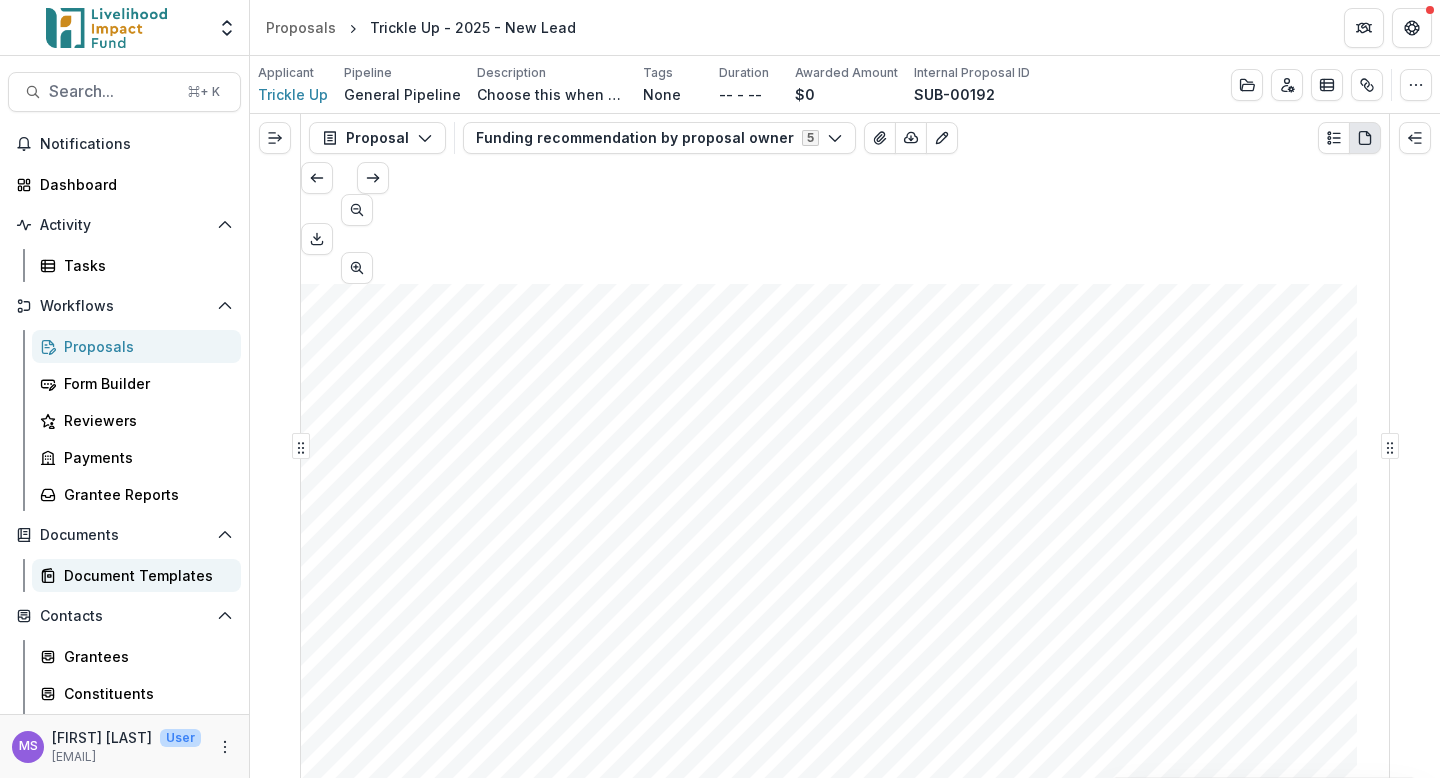 click on "Document Templates" at bounding box center (144, 575) 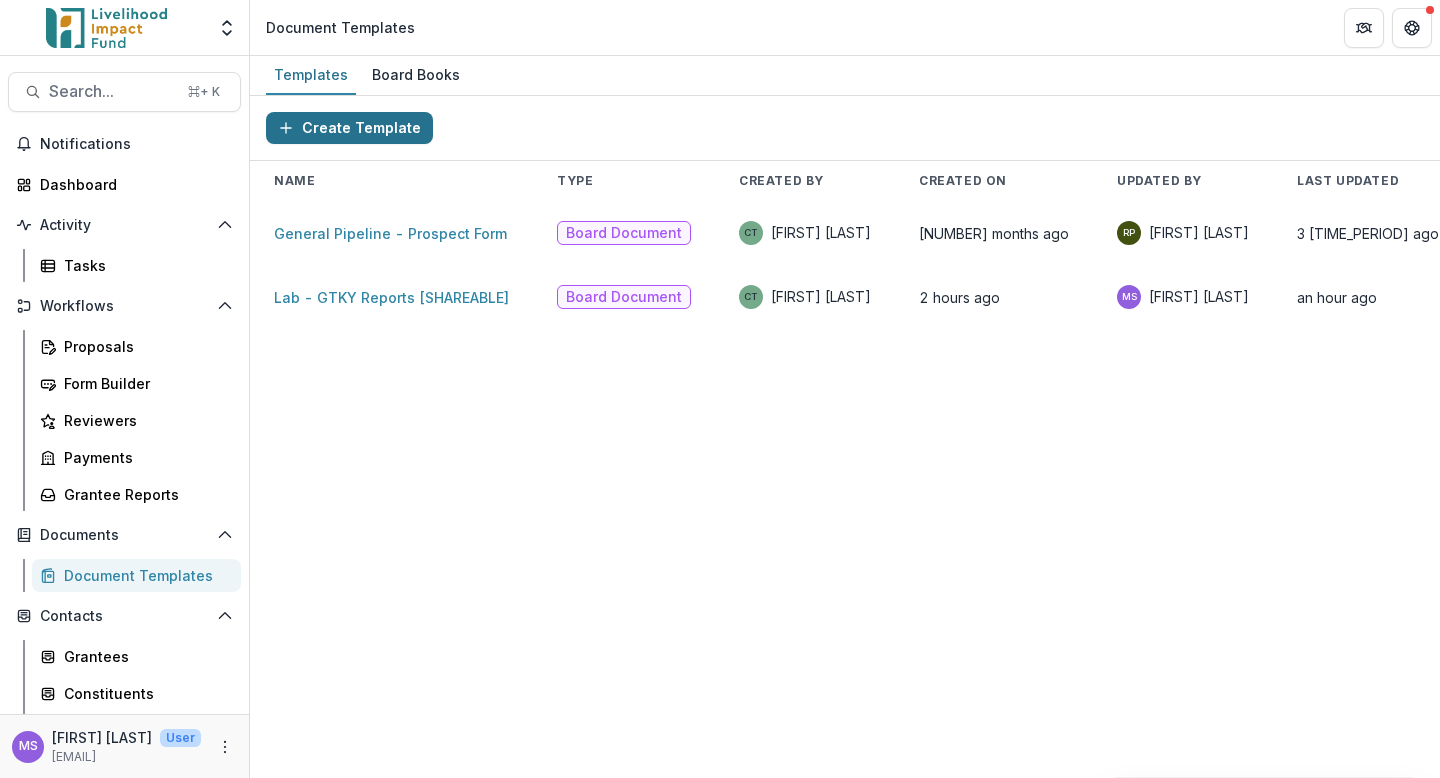 click on "Create Template" at bounding box center [349, 128] 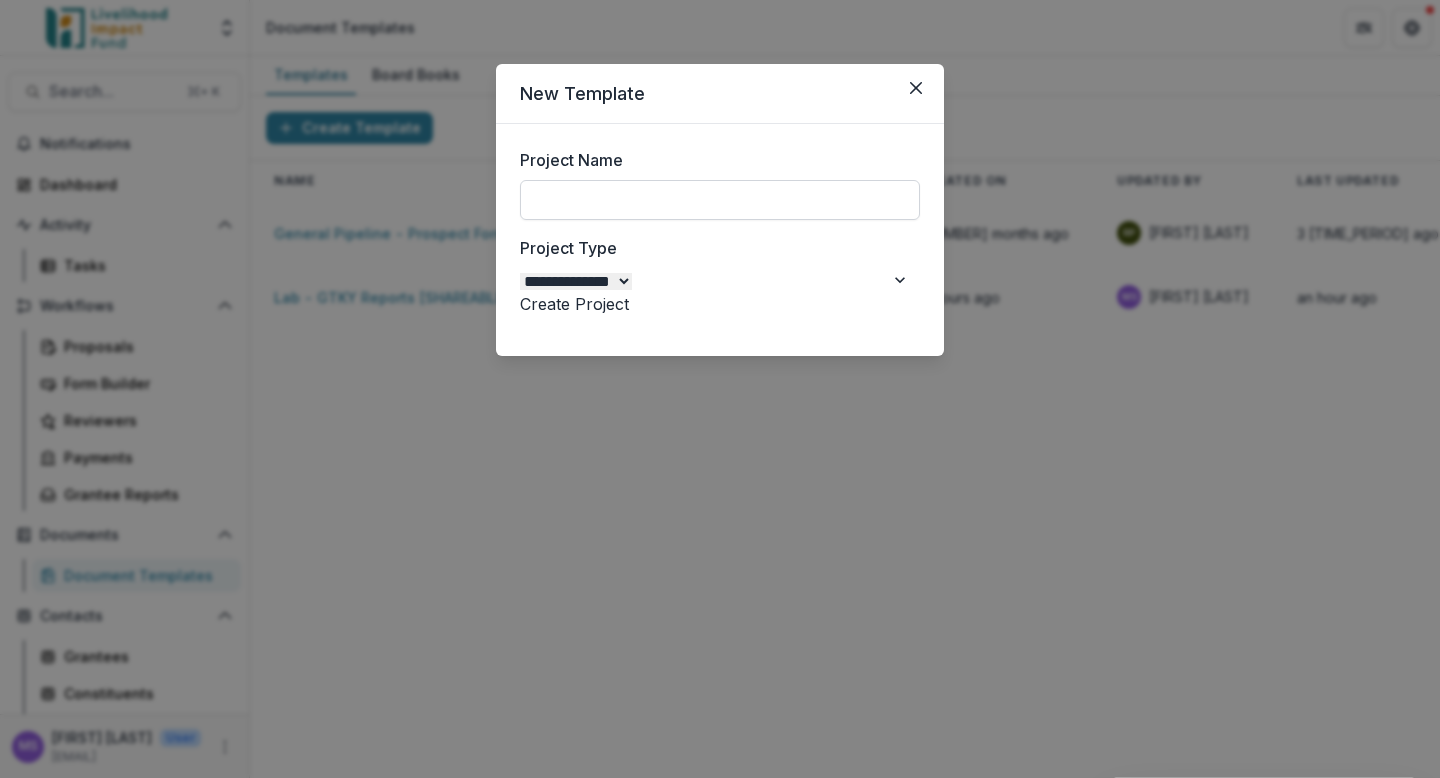 click on "Project Name" at bounding box center (720, 200) 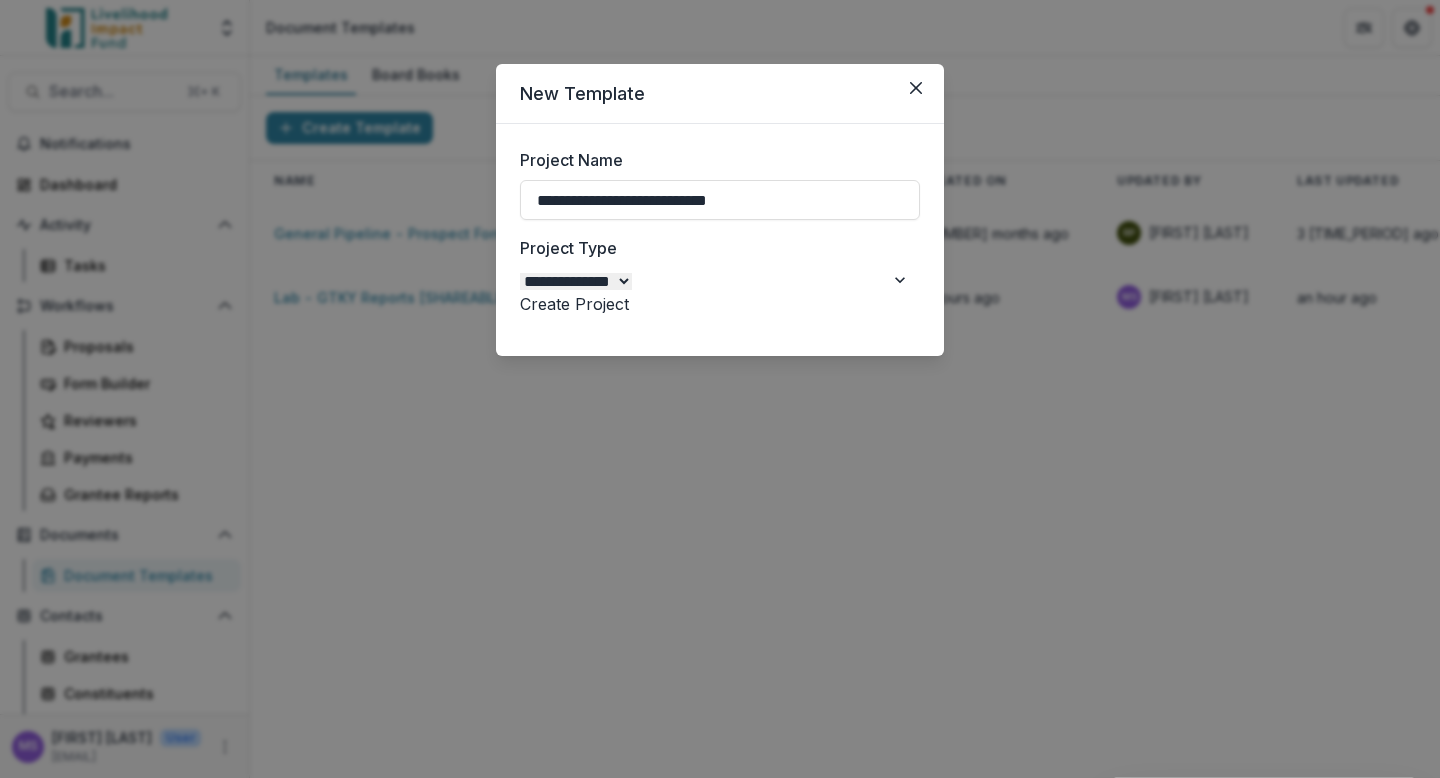 type on "**********" 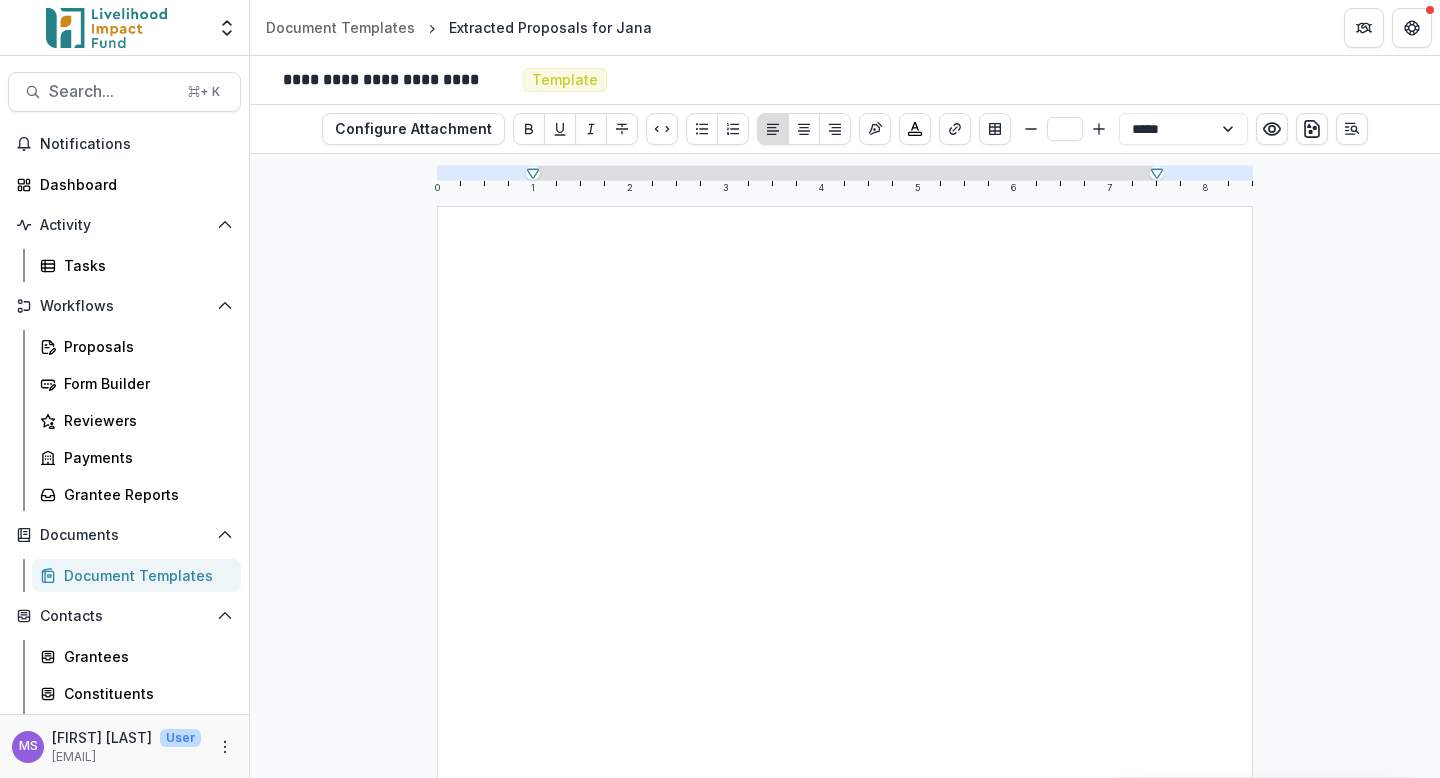type 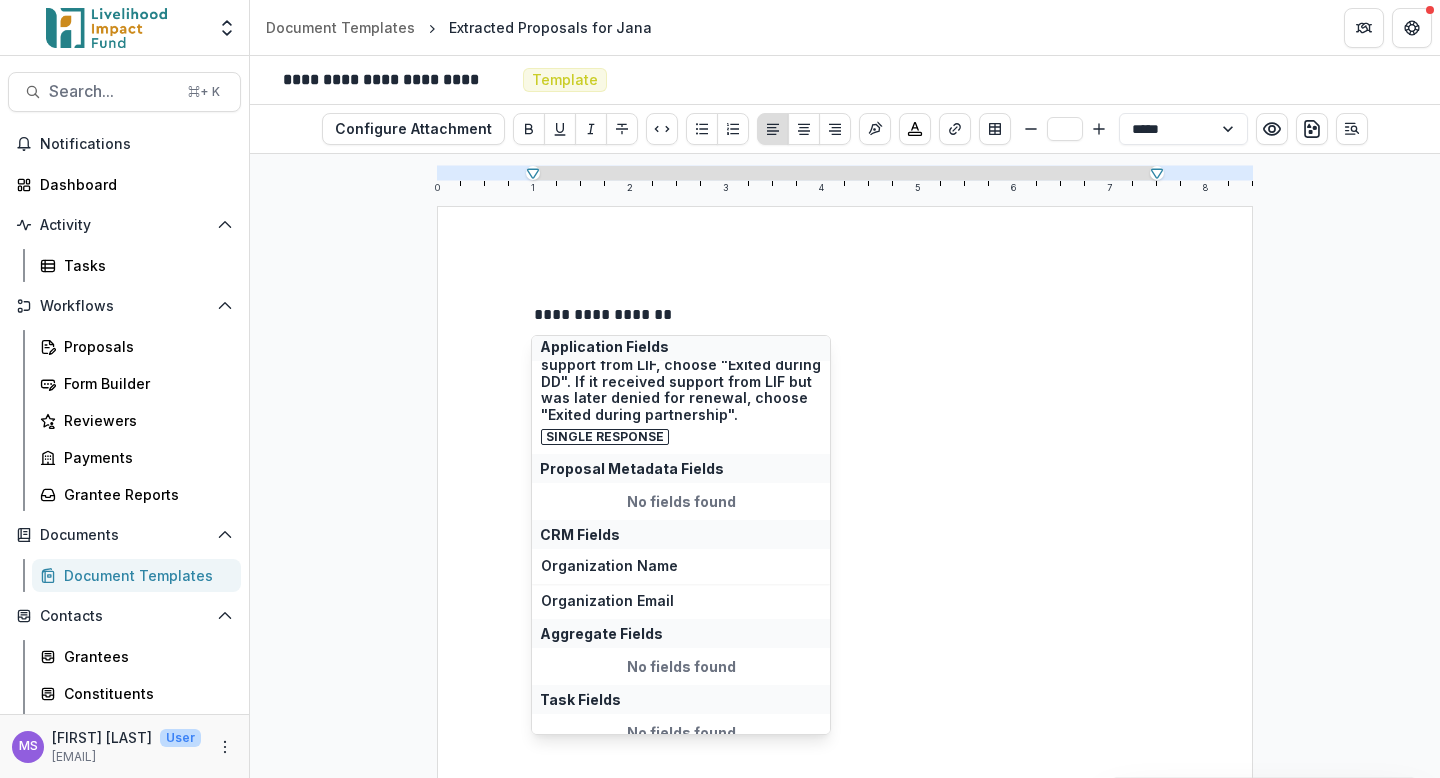 scroll, scrollTop: 1424, scrollLeft: 0, axis: vertical 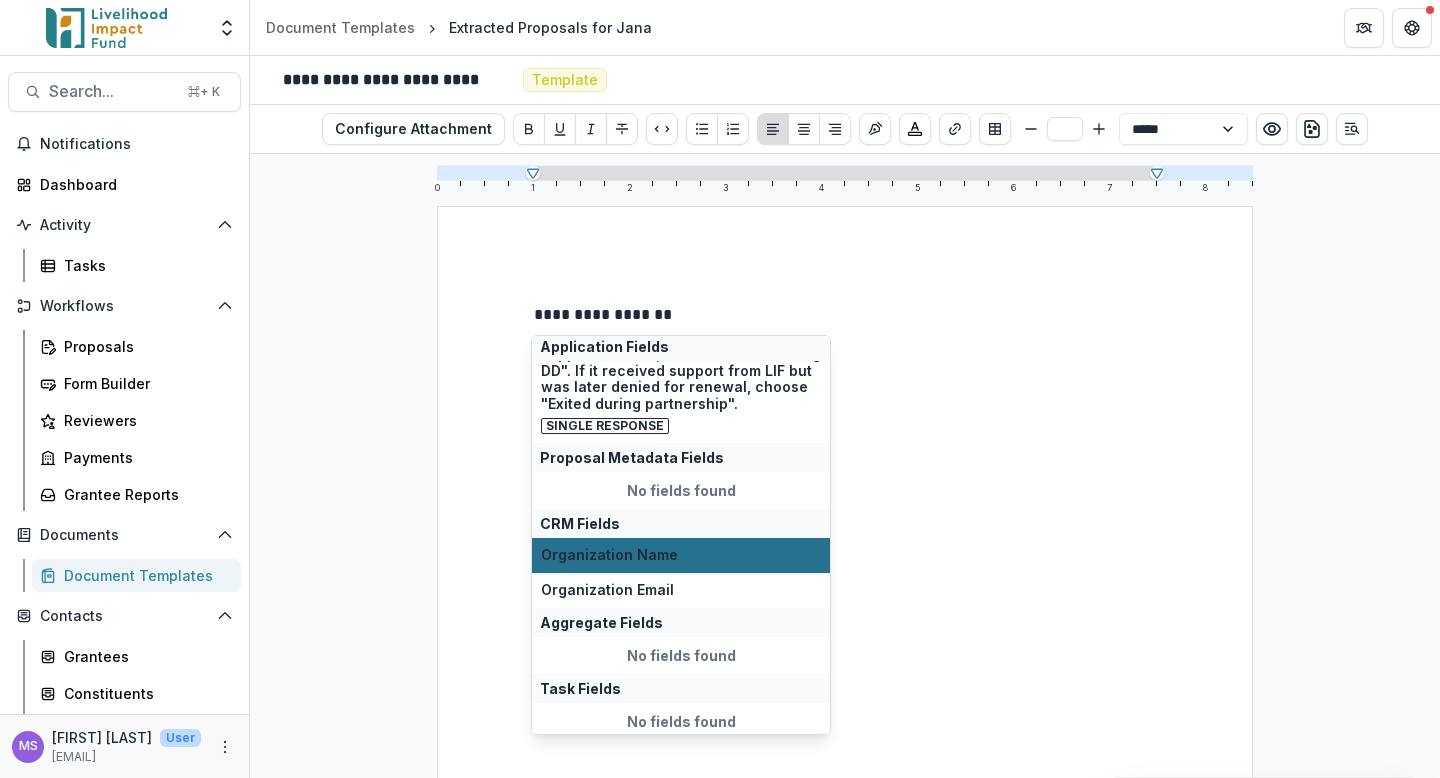 click on "Organization Name" at bounding box center [681, 555] 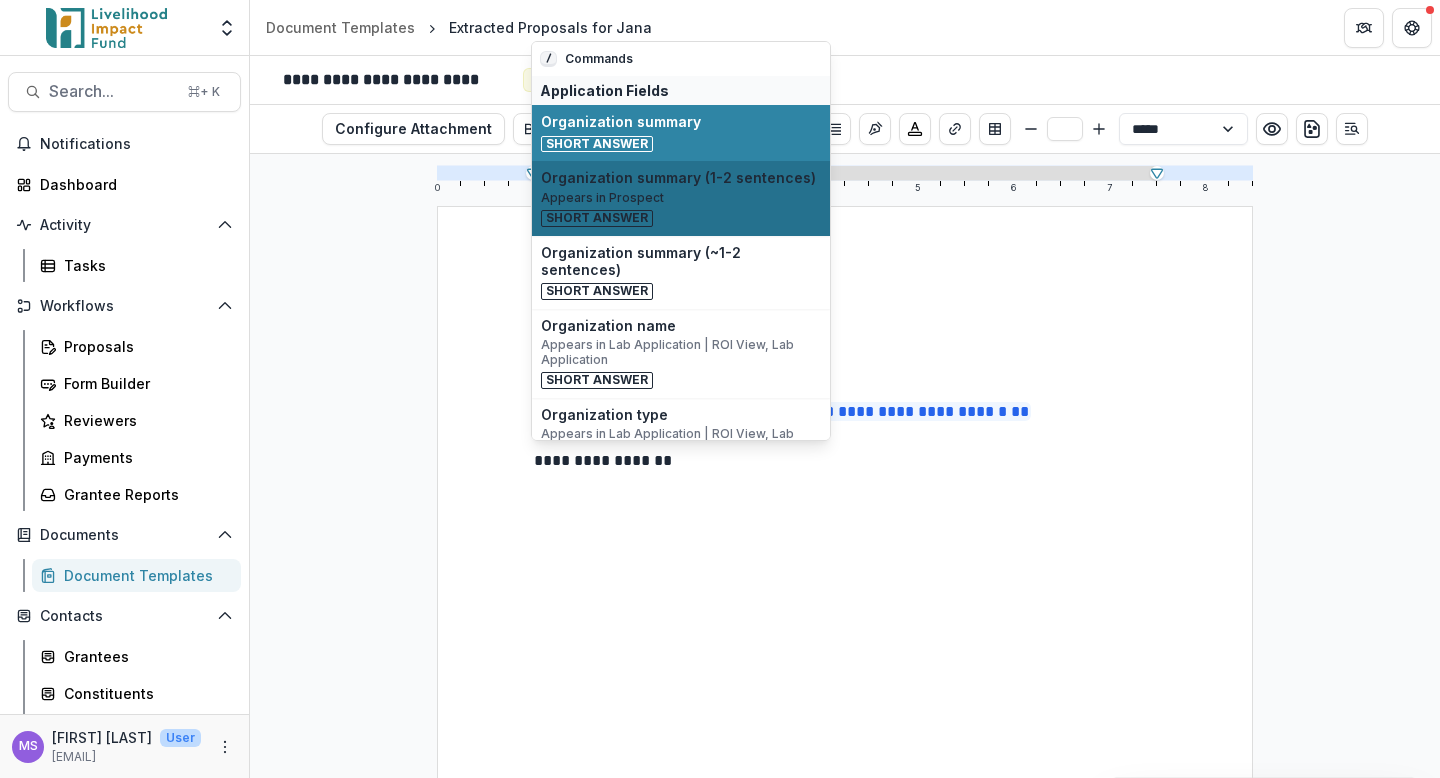 click on "Appears in Prospect" at bounding box center [681, 198] 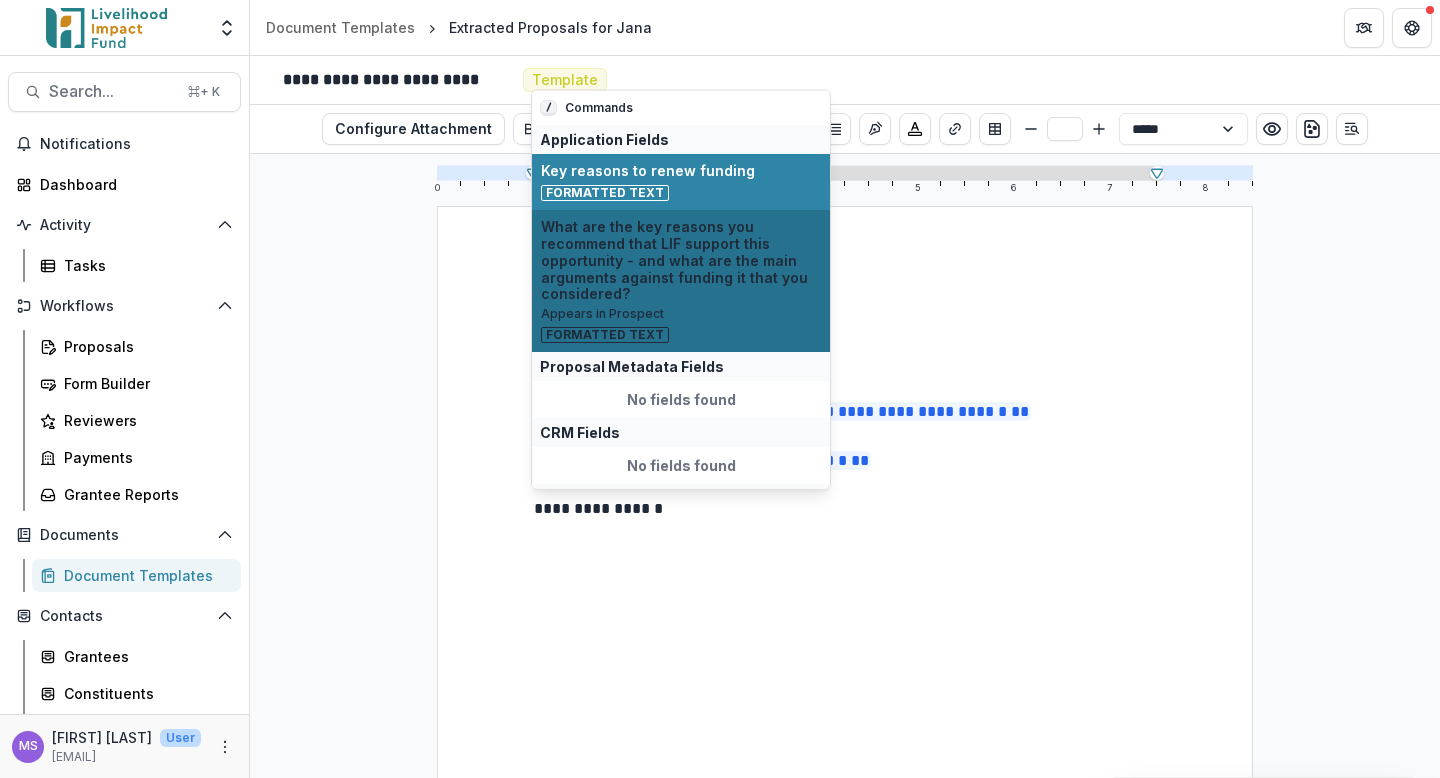 click on "What are the key reasons you recommend that LIF support this opportunity - and what are the main arguments against funding it that you considered?" at bounding box center (681, 261) 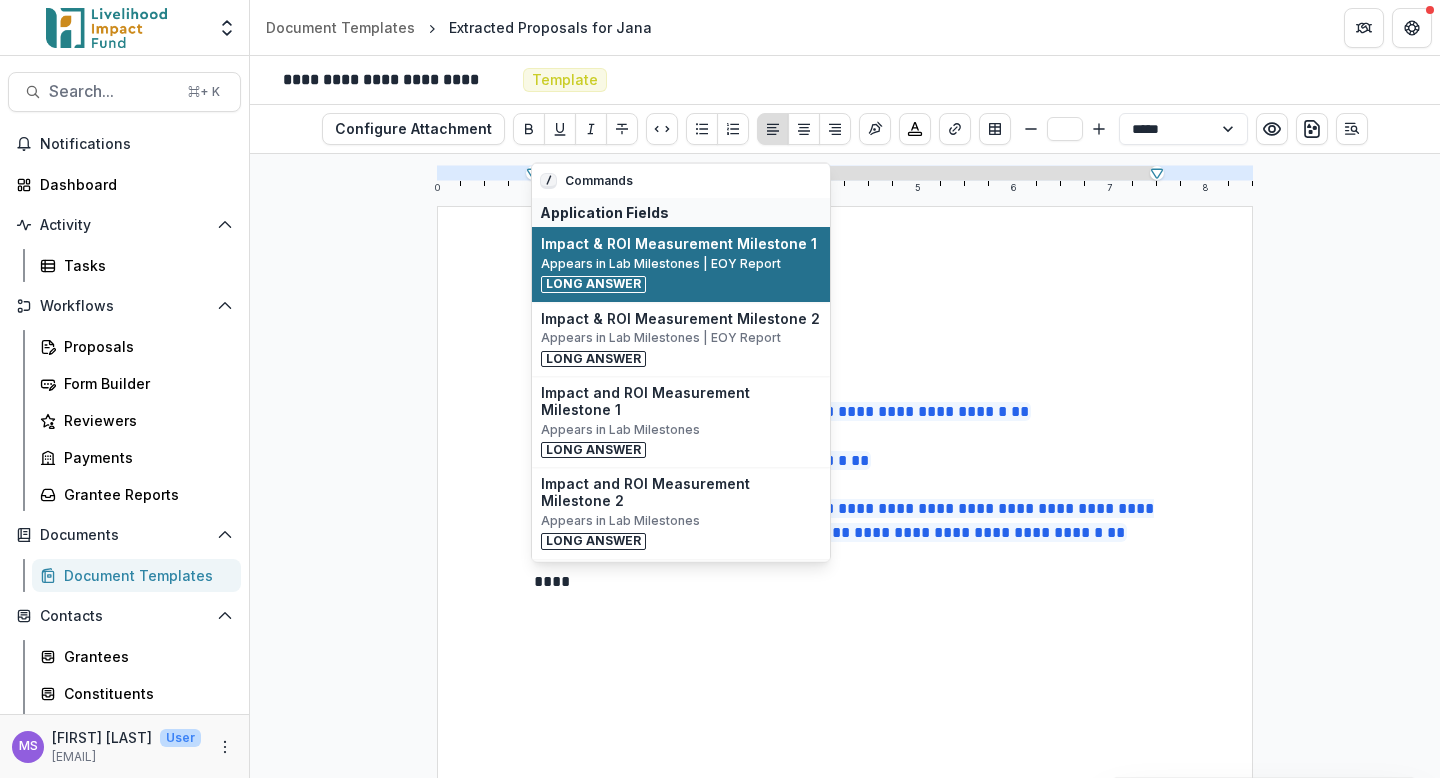 click on "Impact & ROI Measurement Milestone 1" at bounding box center [681, 244] 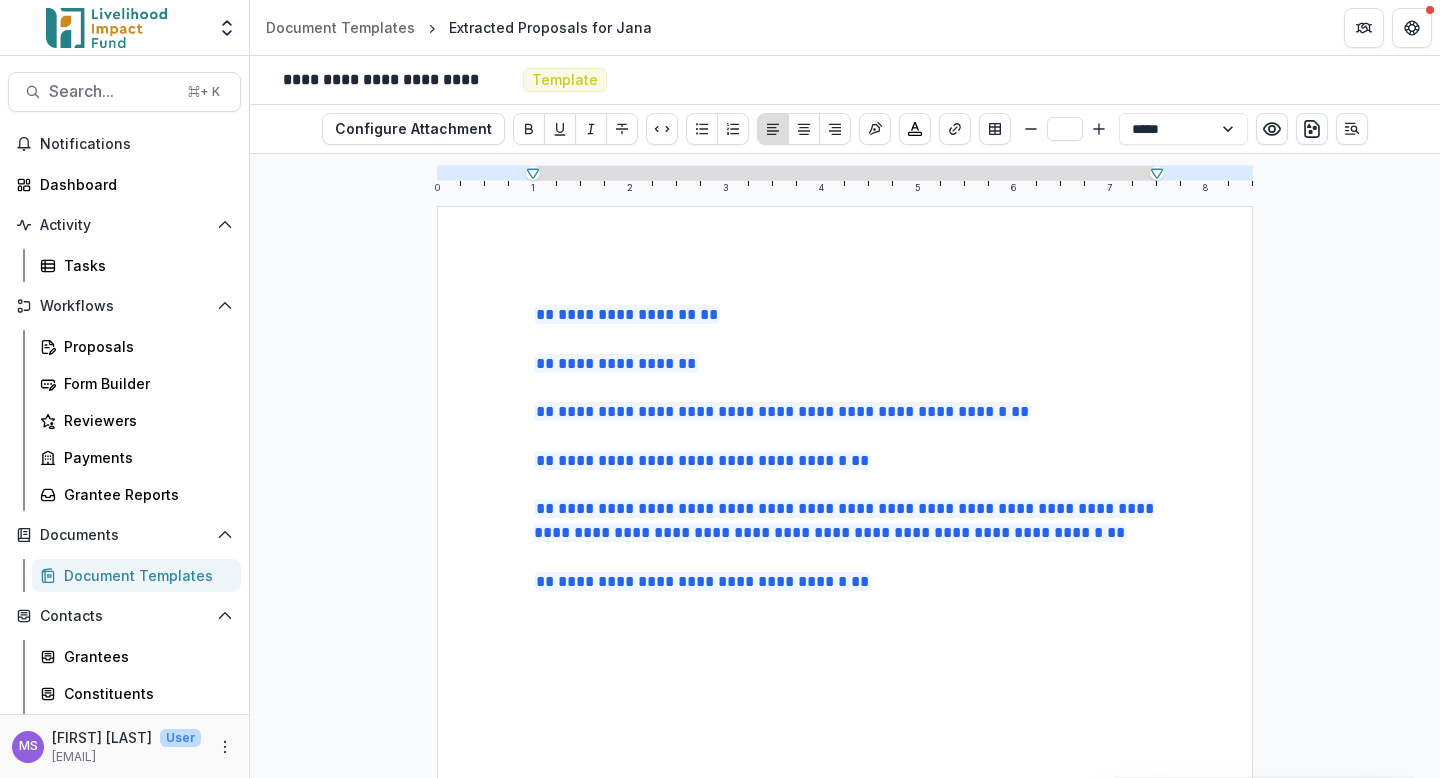 click on "**********" at bounding box center (845, 582) 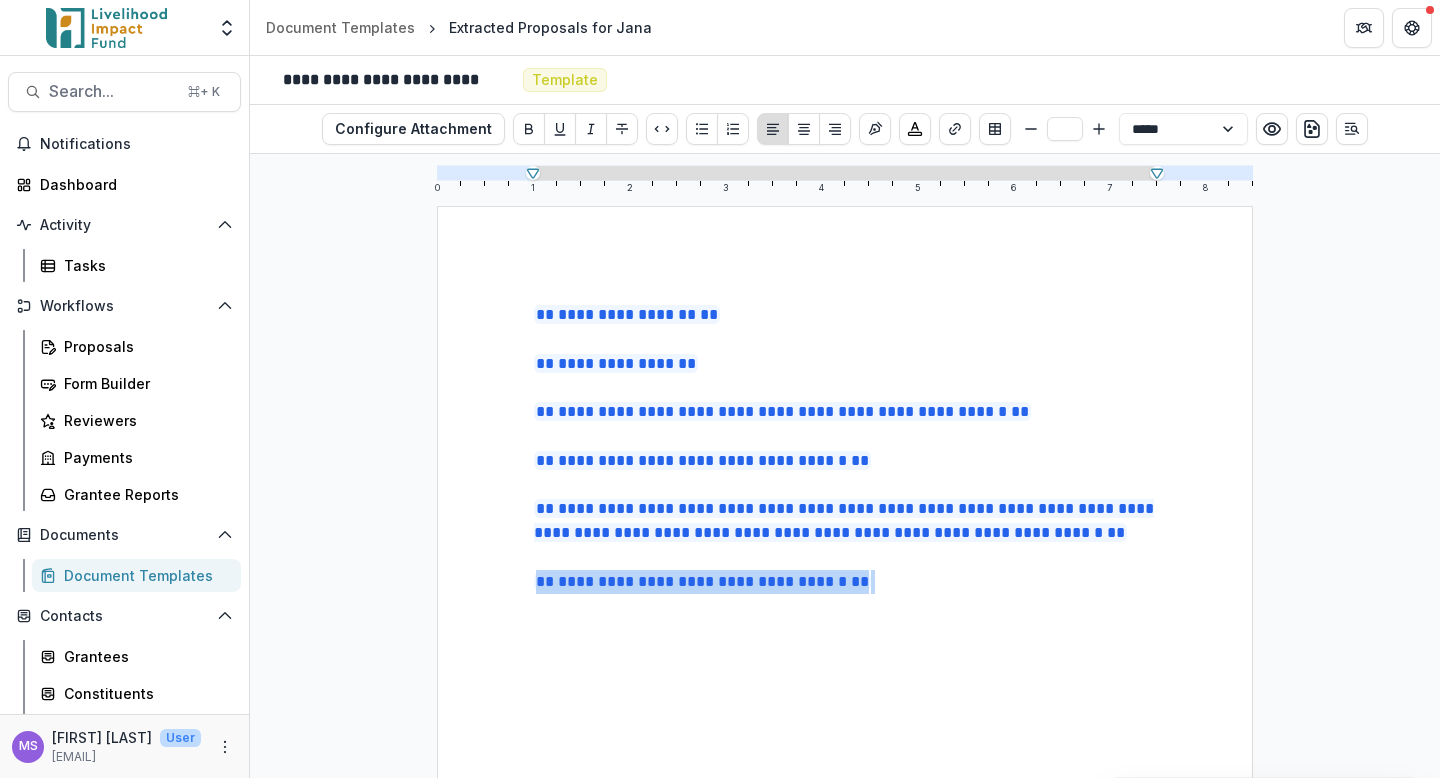 drag, startPoint x: 901, startPoint y: 593, endPoint x: 528, endPoint y: 583, distance: 373.13403 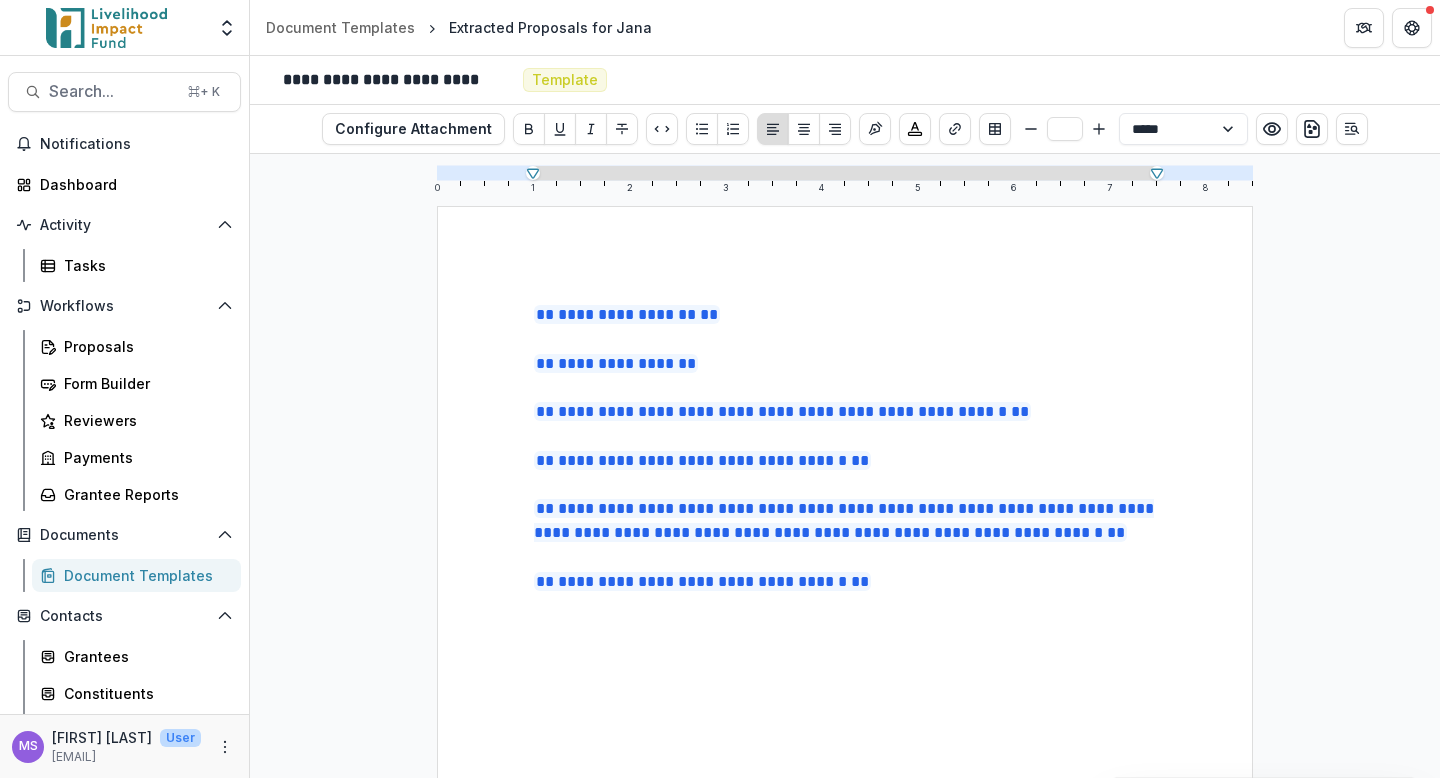 click on "**********" at bounding box center [845, 734] 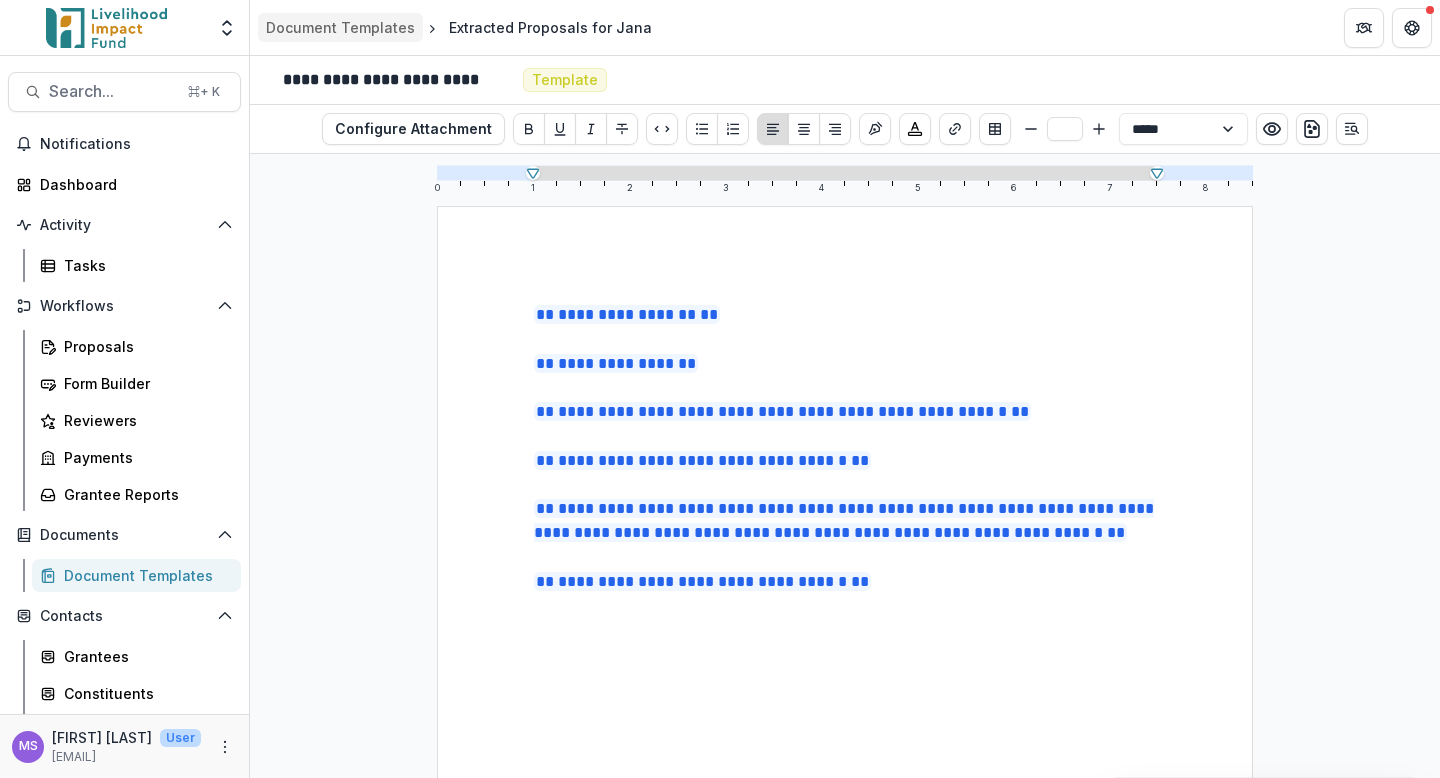 click on "Document Templates" at bounding box center (340, 27) 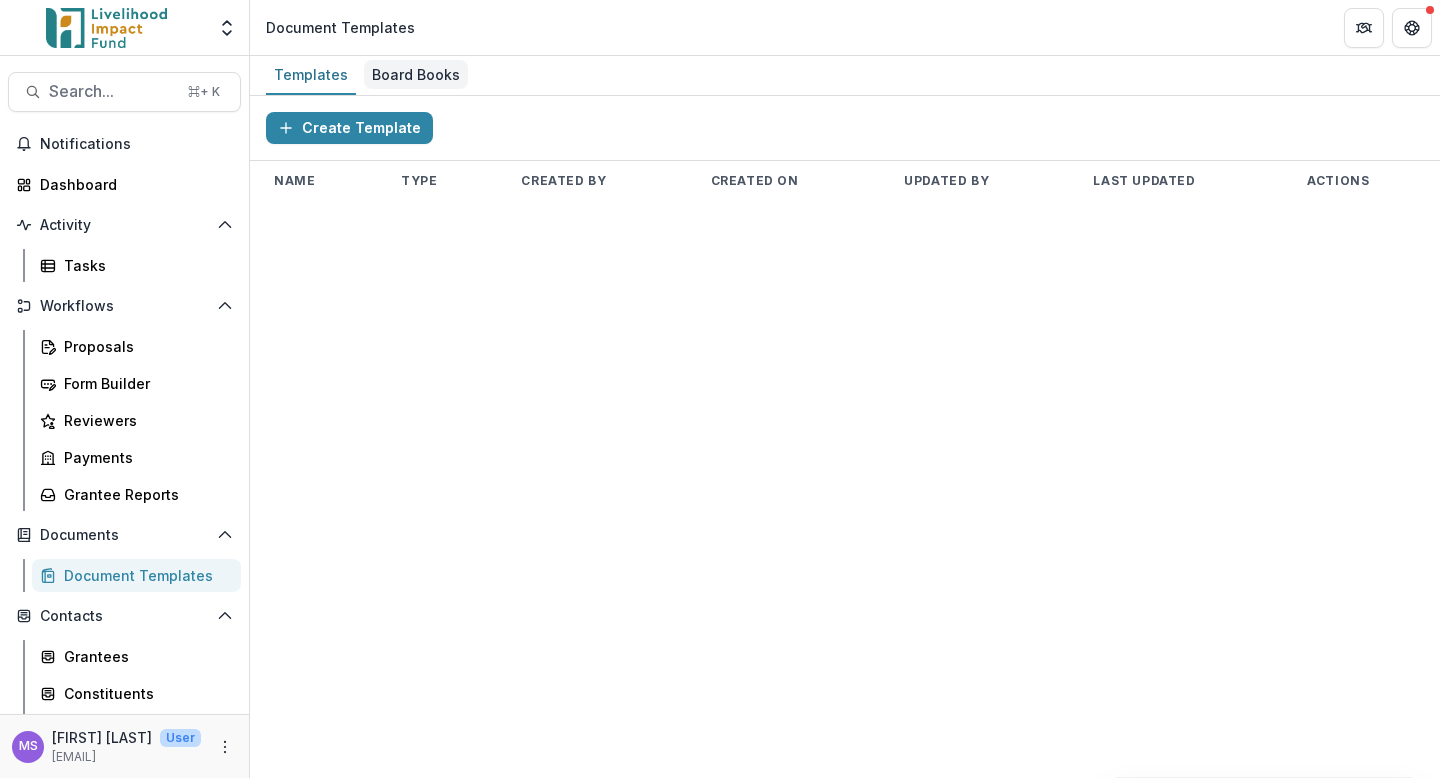 click on "Board Books" at bounding box center (416, 74) 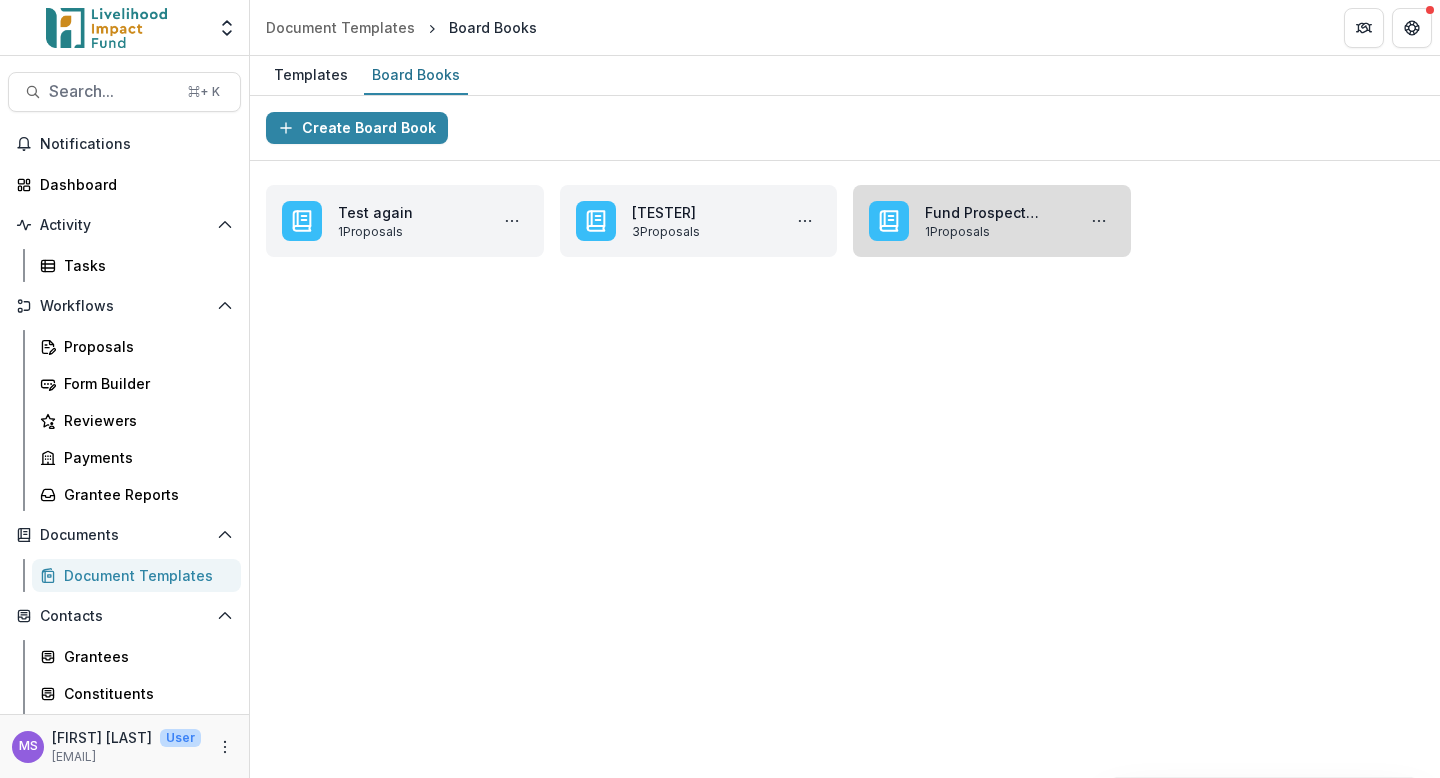 click on "Fund Prospect Meeting - 2/25" at bounding box center (996, 212) 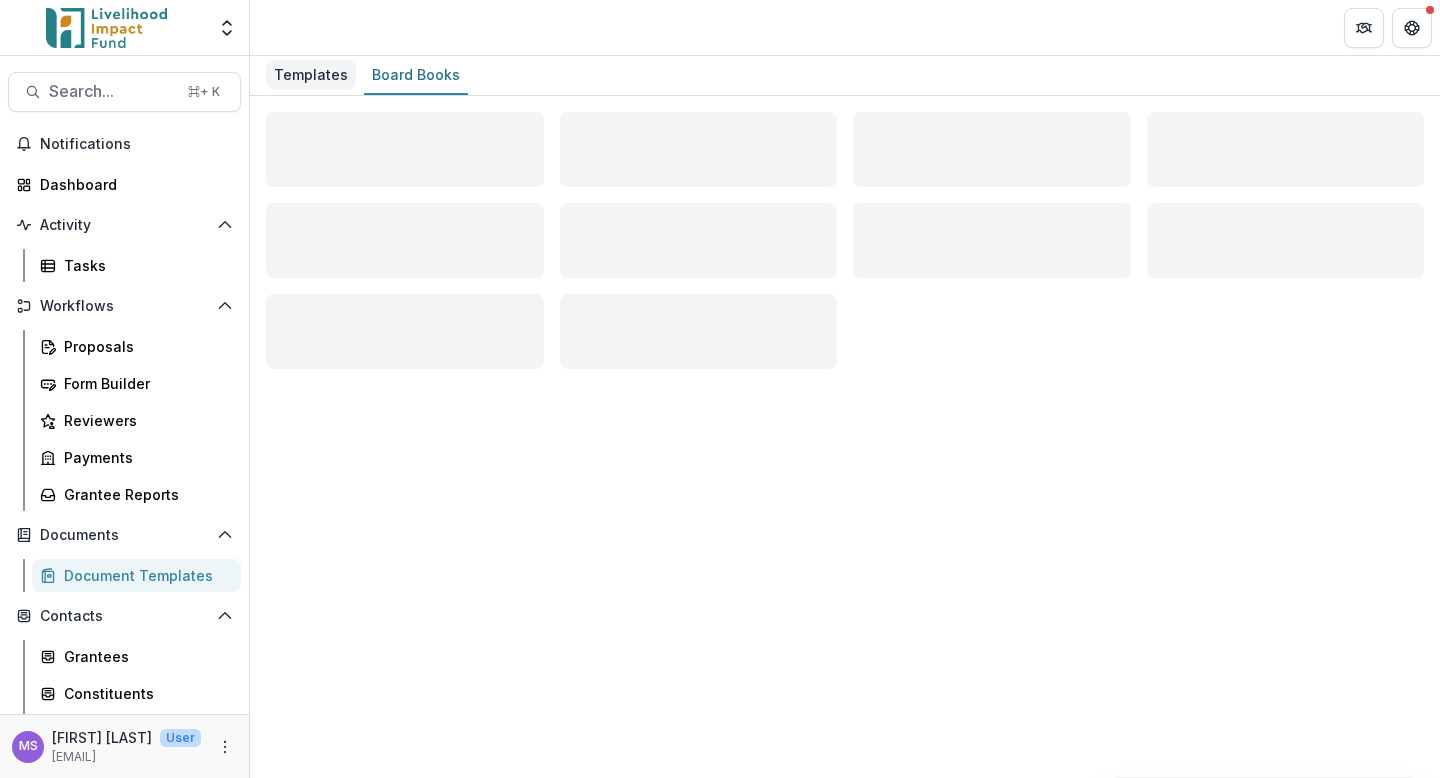 click on "Templates" at bounding box center [311, 74] 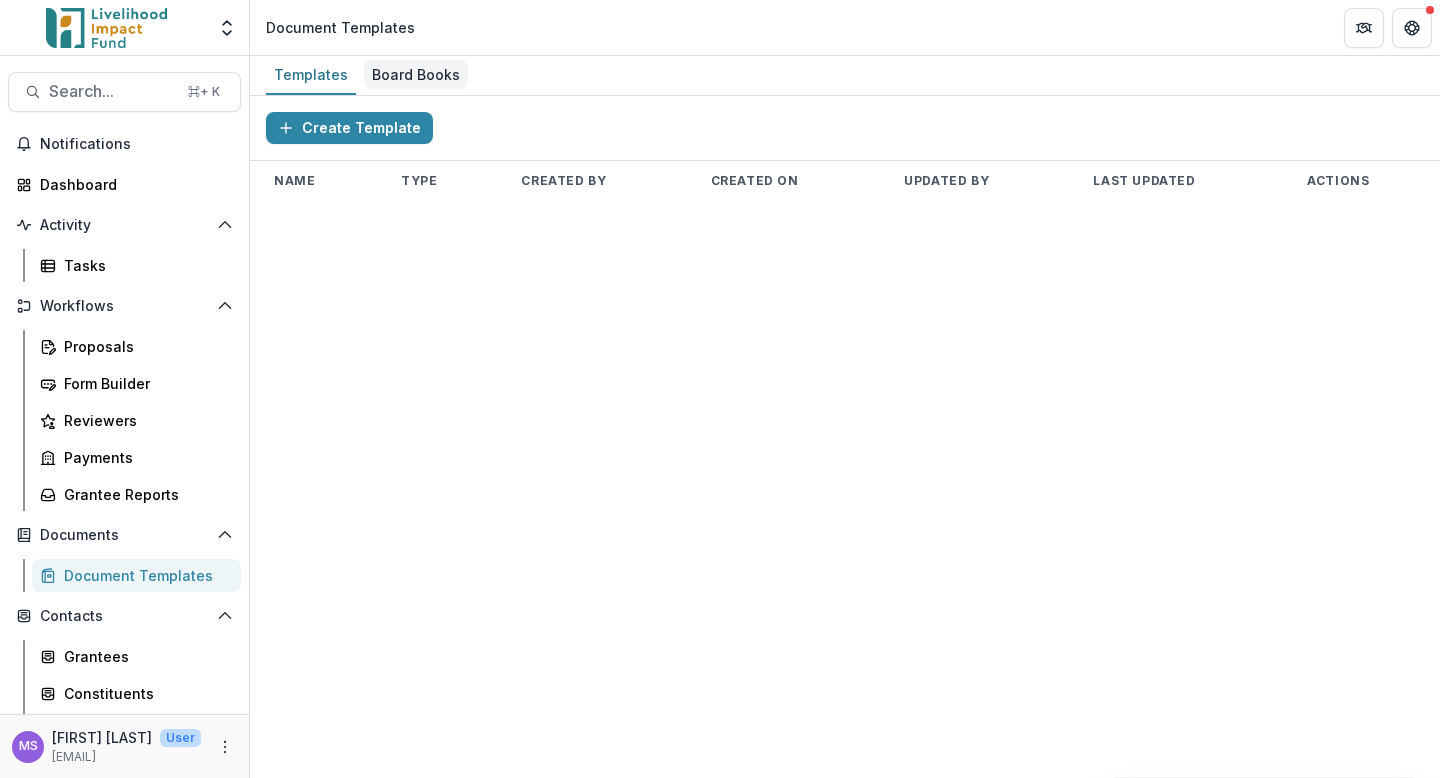 click on "Board Books" at bounding box center (416, 74) 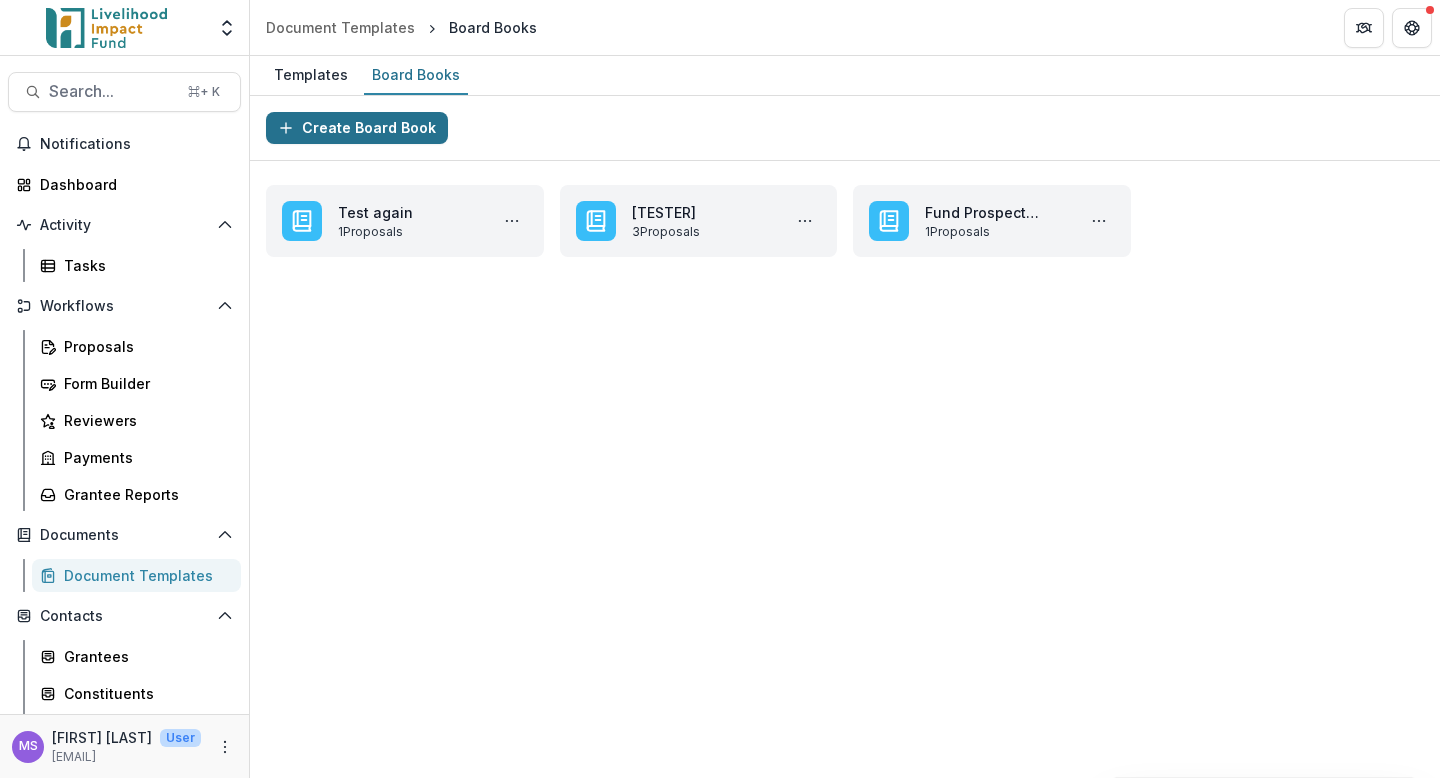 click on "Create Board Book" at bounding box center [357, 128] 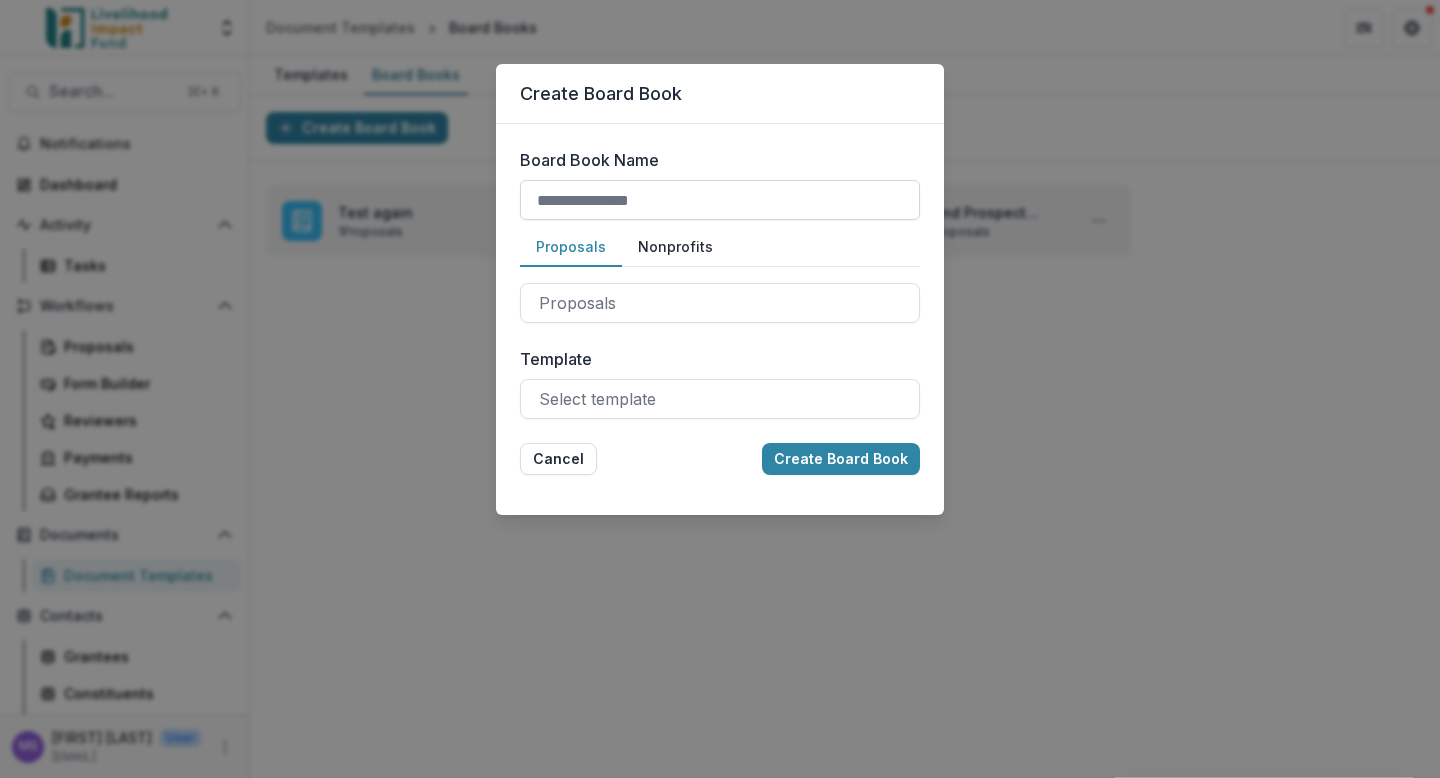 click on "Board Book Name" at bounding box center [720, 200] 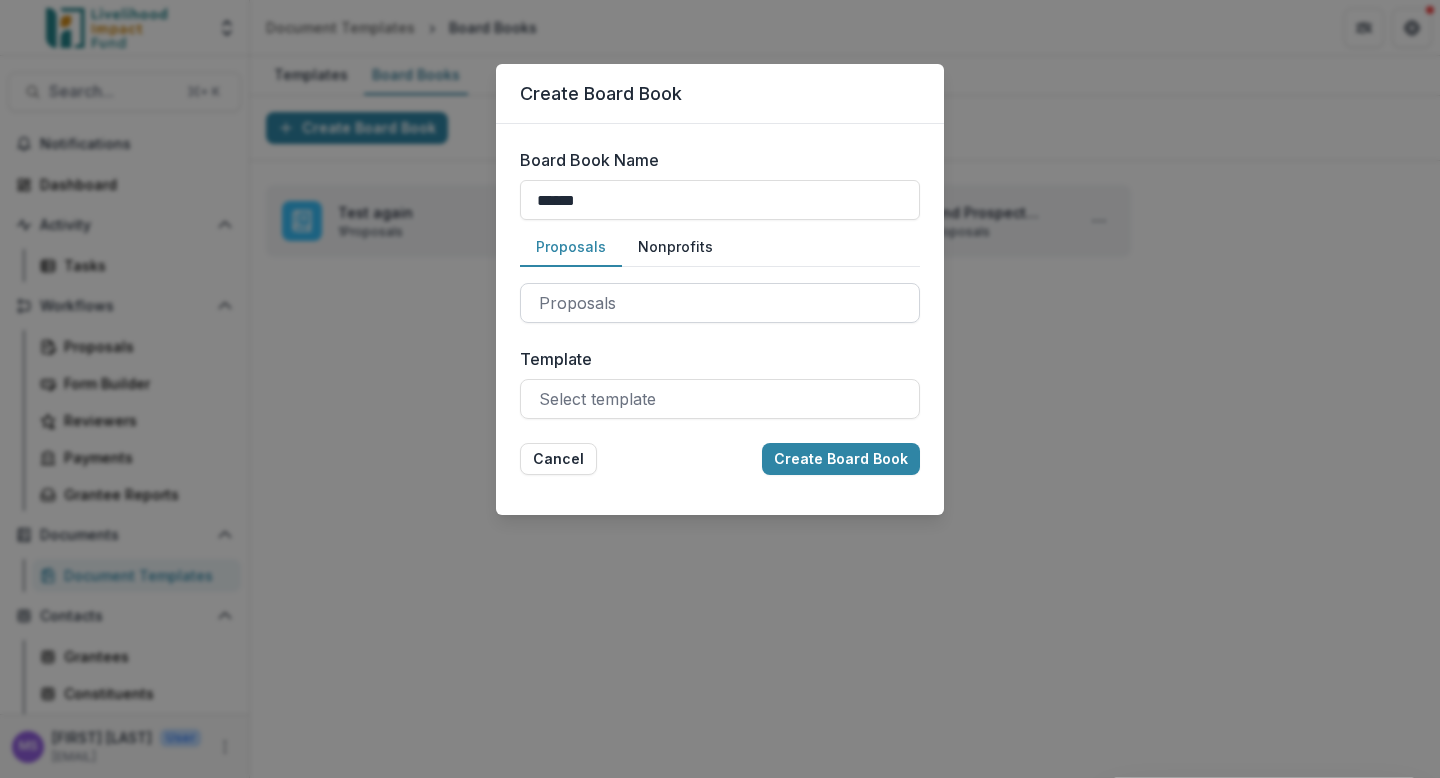 type on "******" 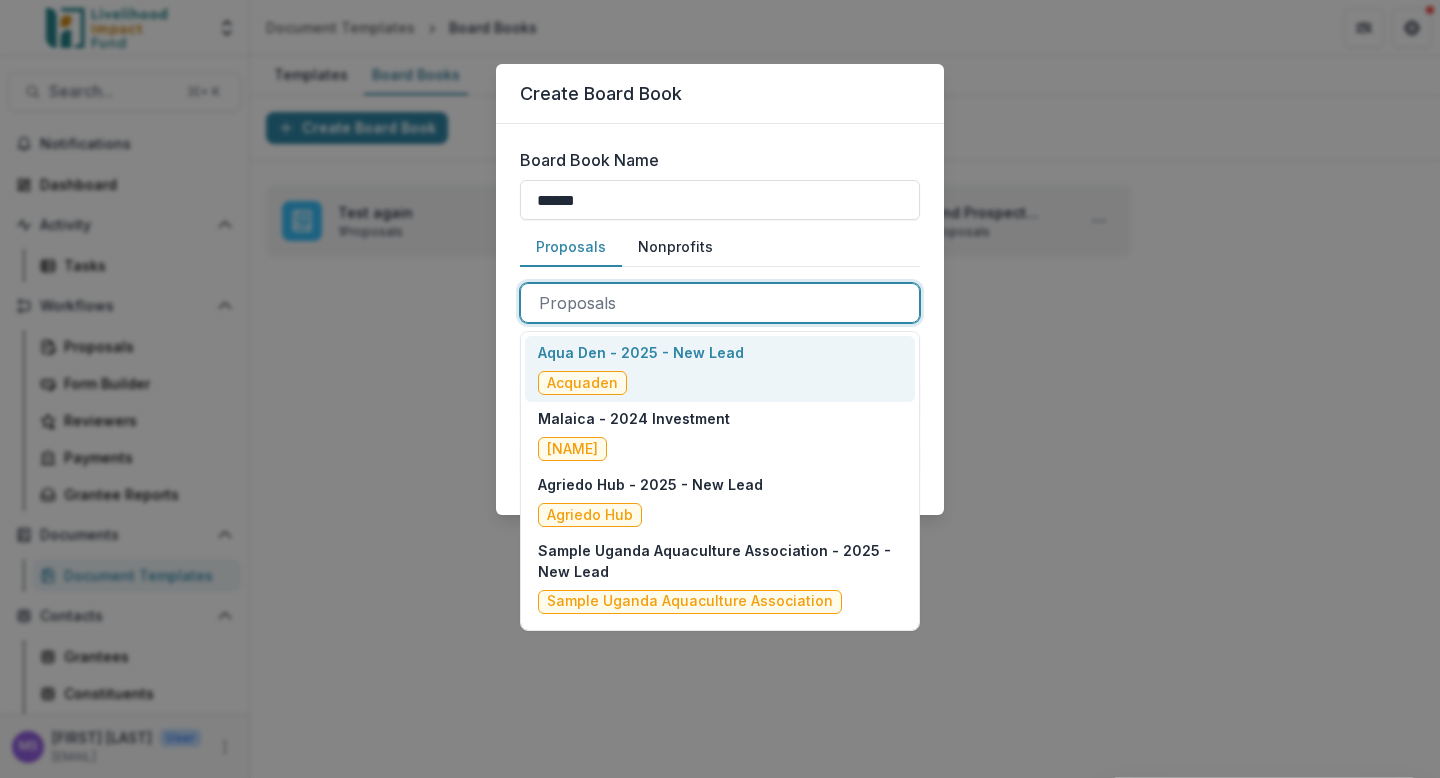 type on "*" 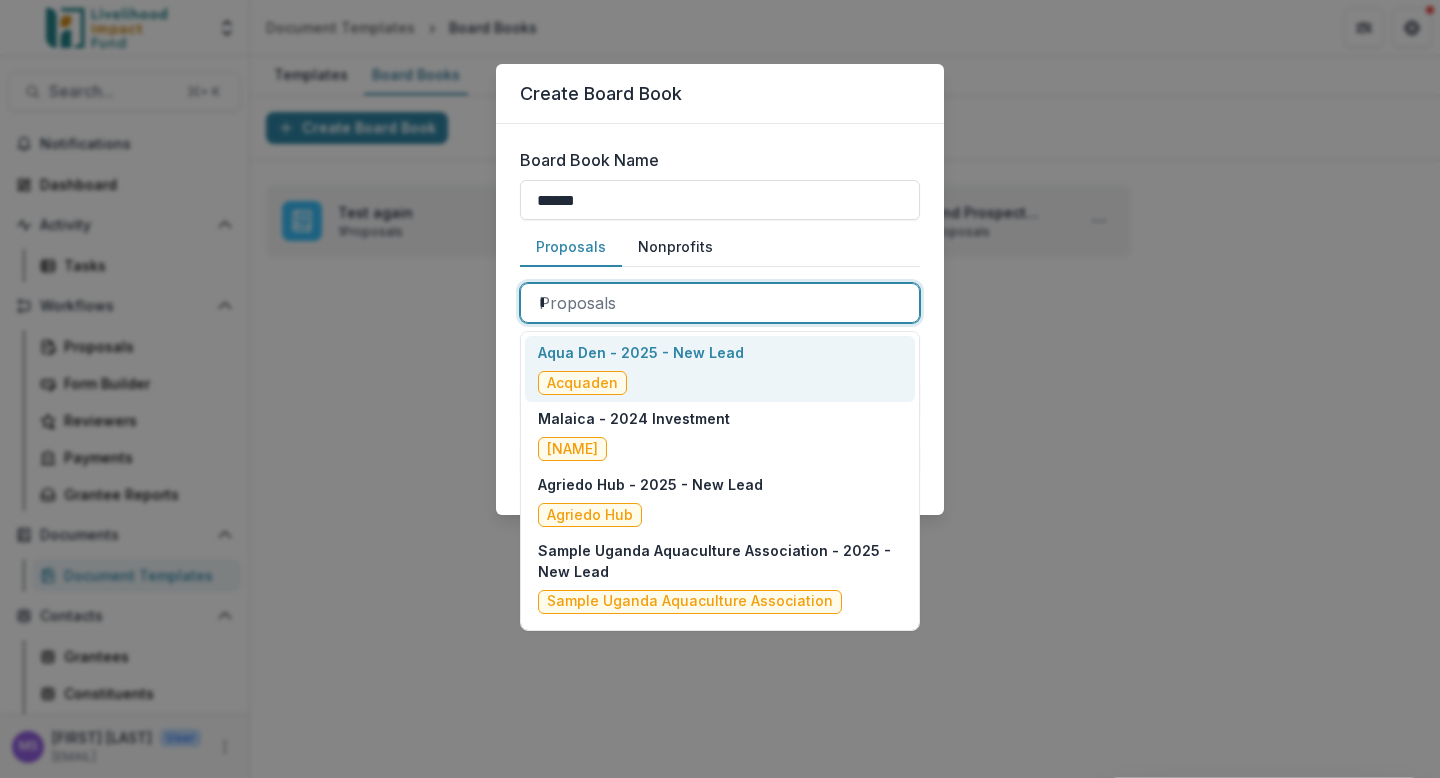 click on "*" at bounding box center [720, 303] 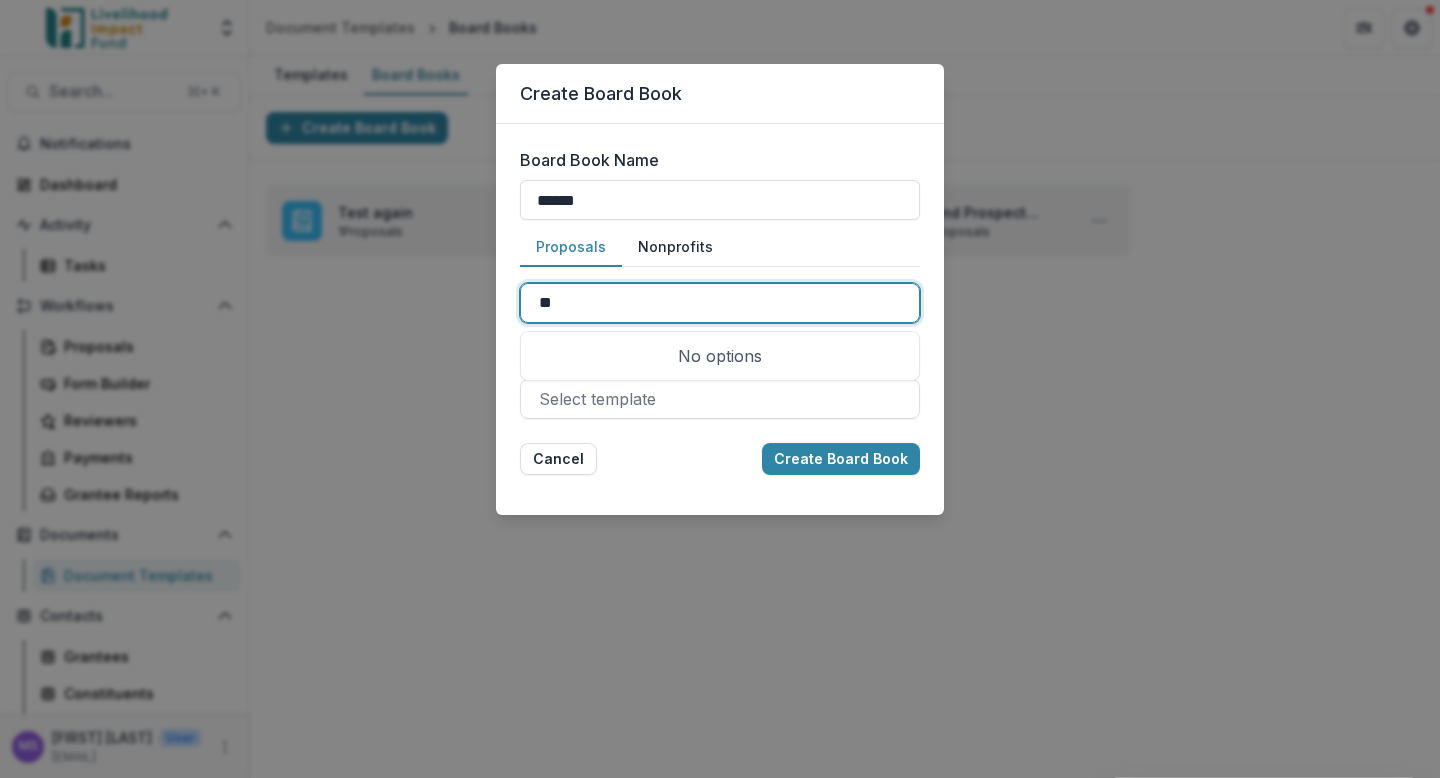 type on "*" 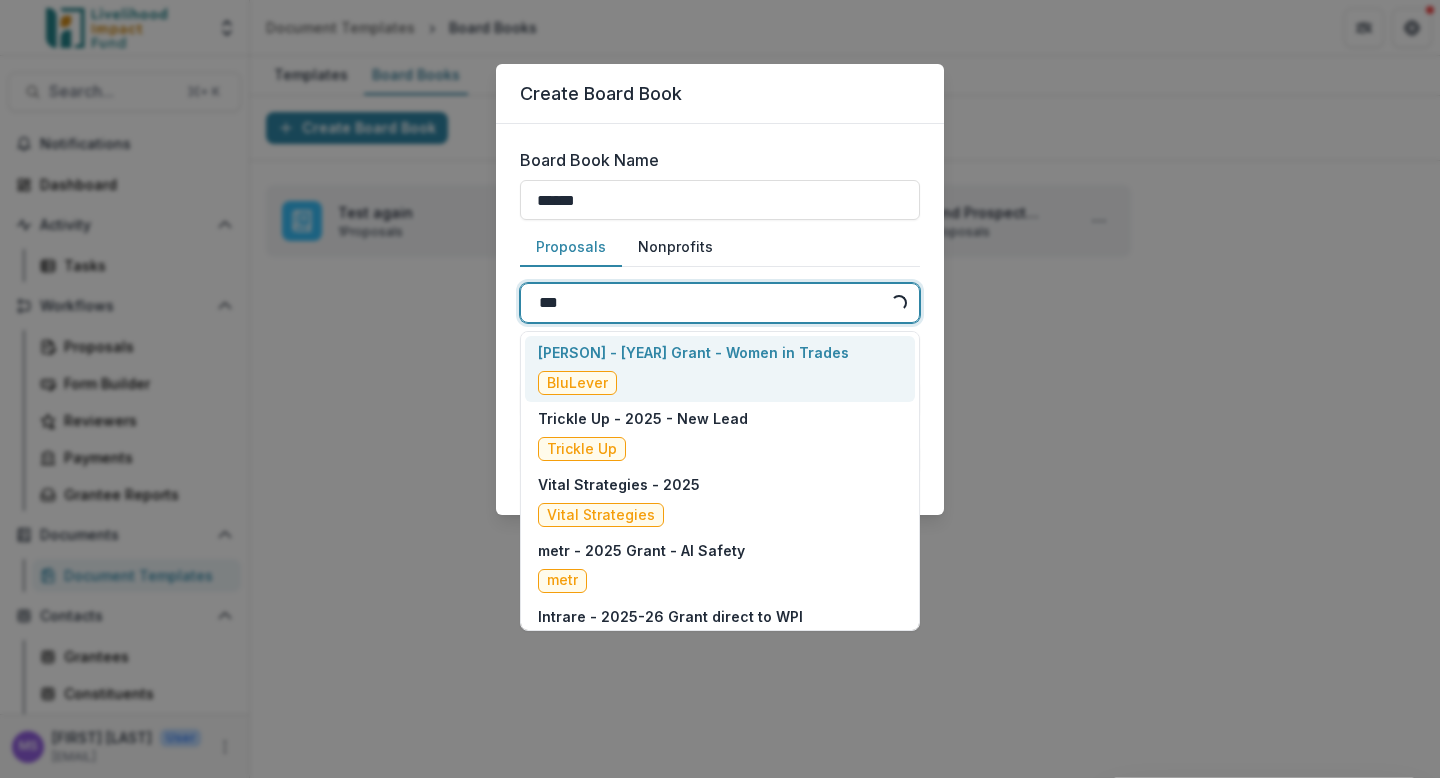 type on "****" 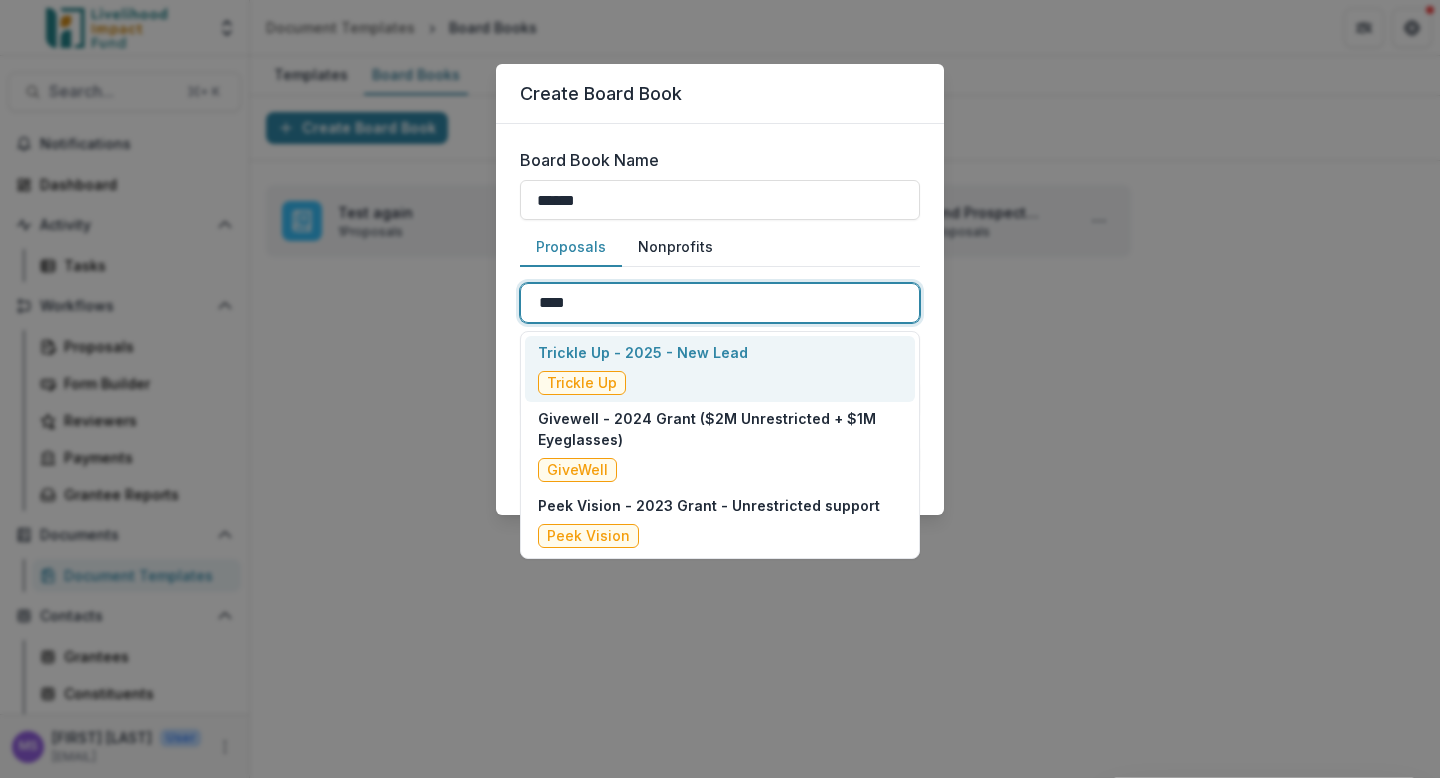 click on "[NAME] - [YEAR] - [NEW] [LEAD] [NAME]" at bounding box center [643, 368] 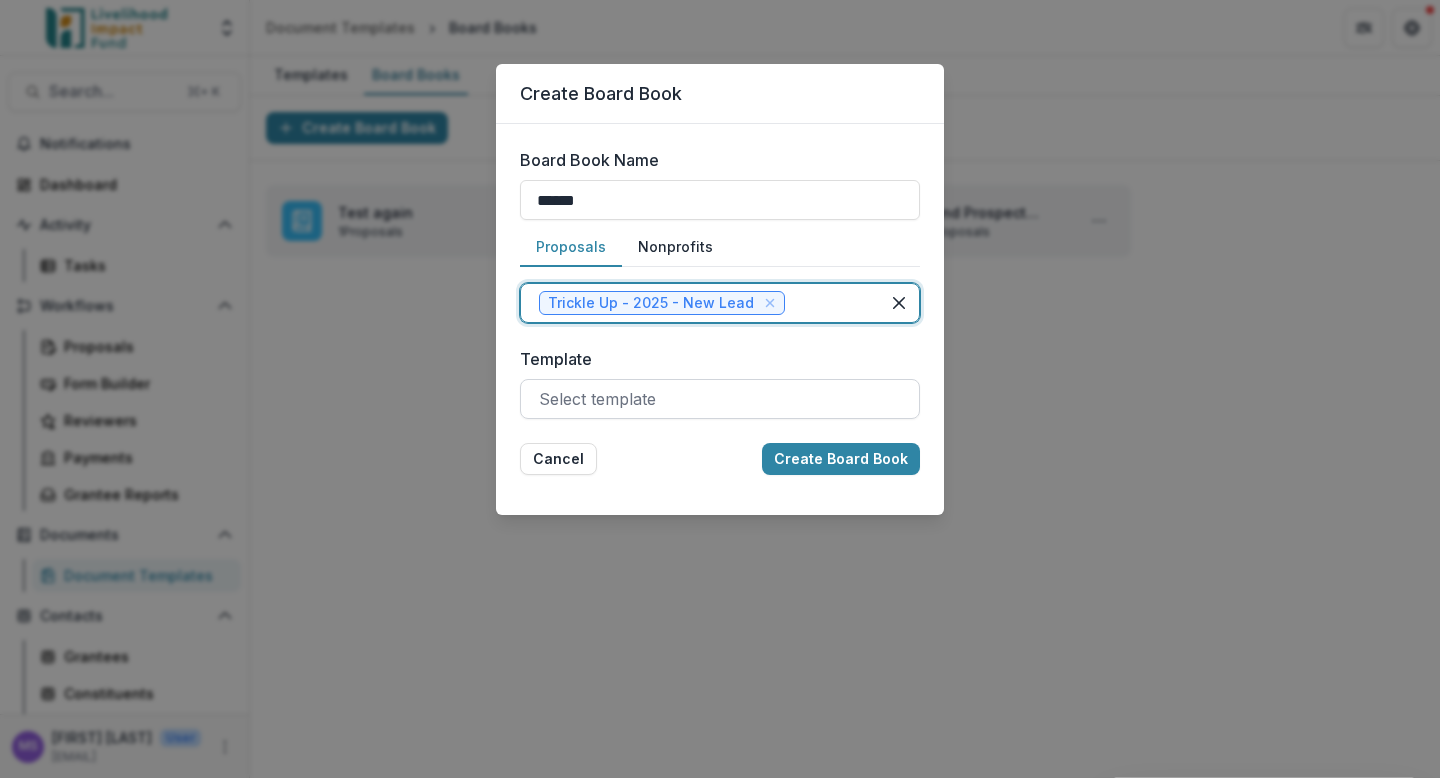 click at bounding box center [720, 399] 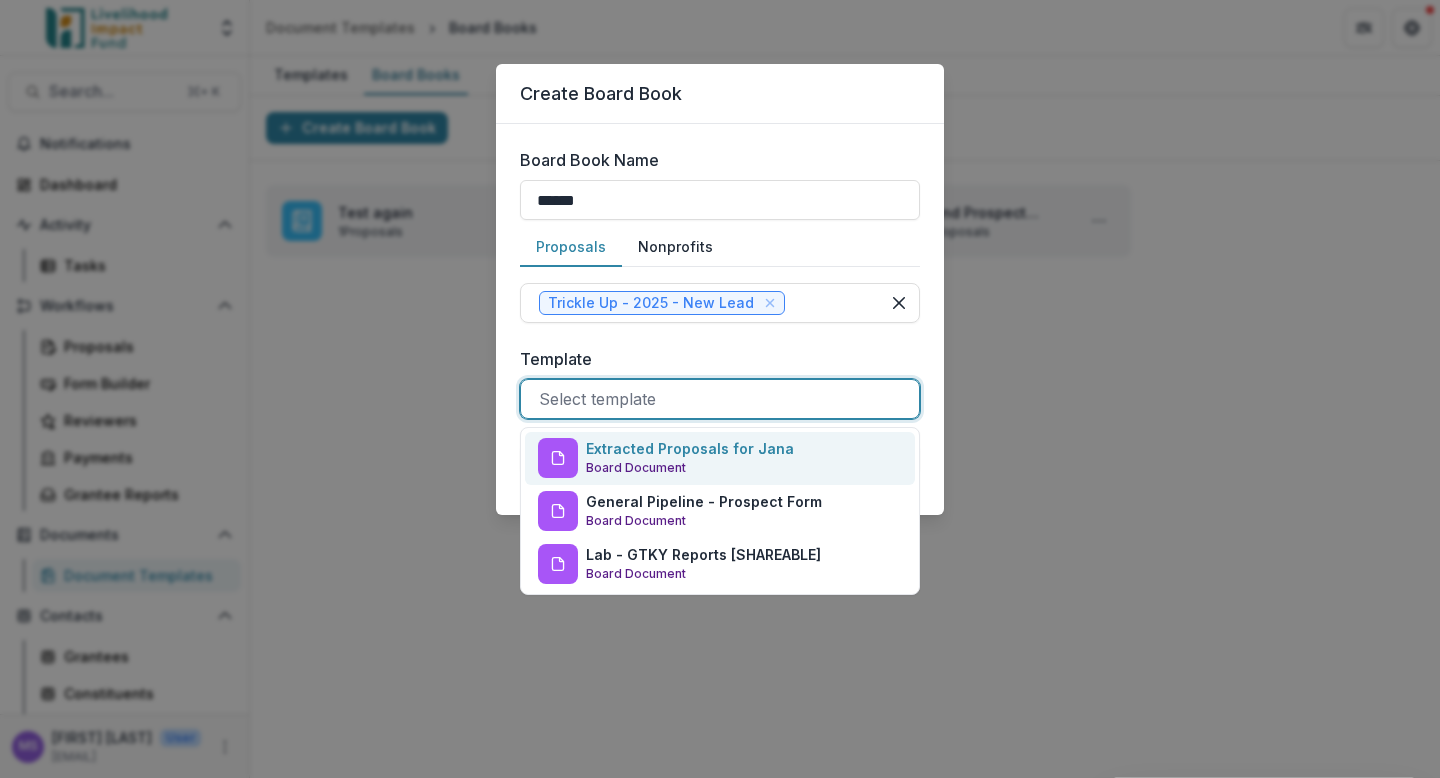 click on "Extracted Proposals for Jana" at bounding box center [690, 448] 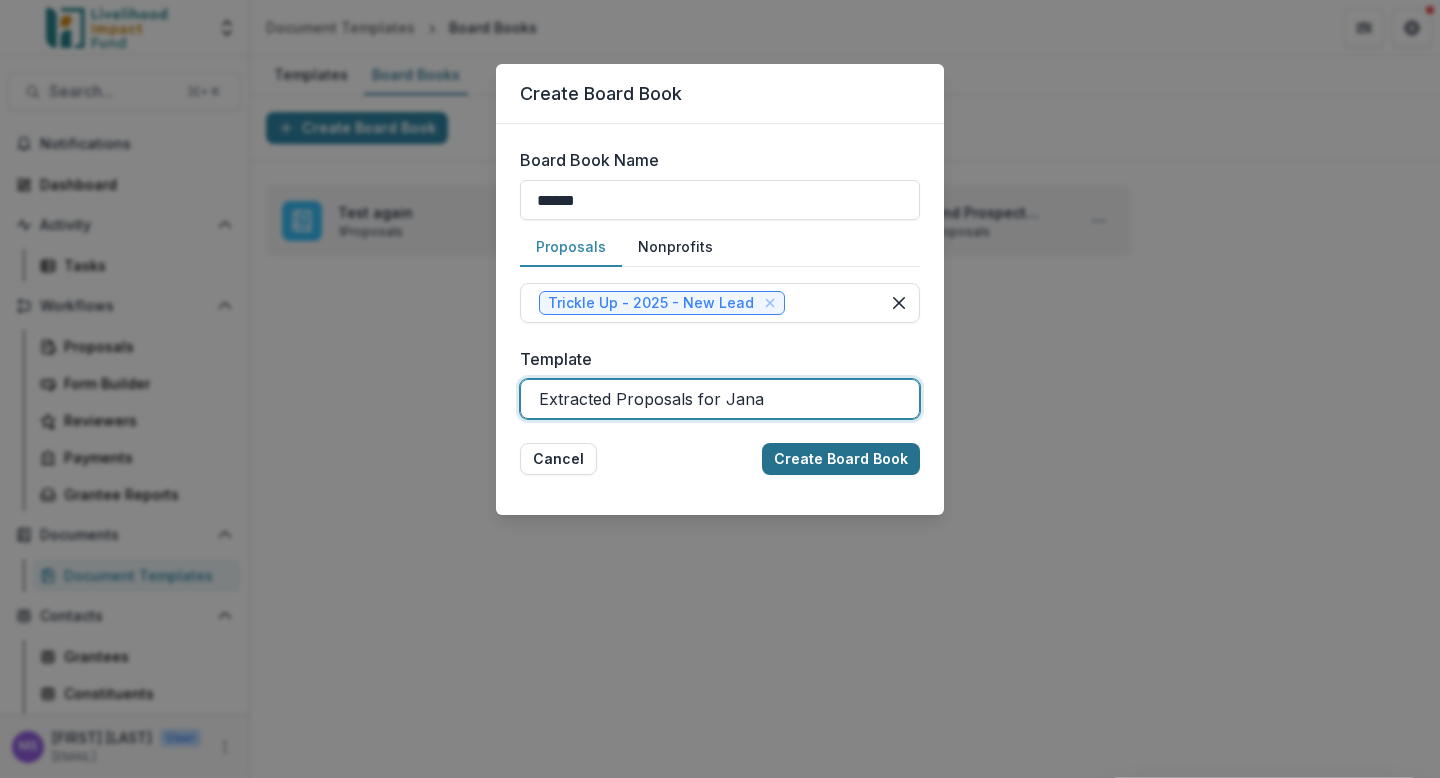click on "Create Board Book" at bounding box center (841, 459) 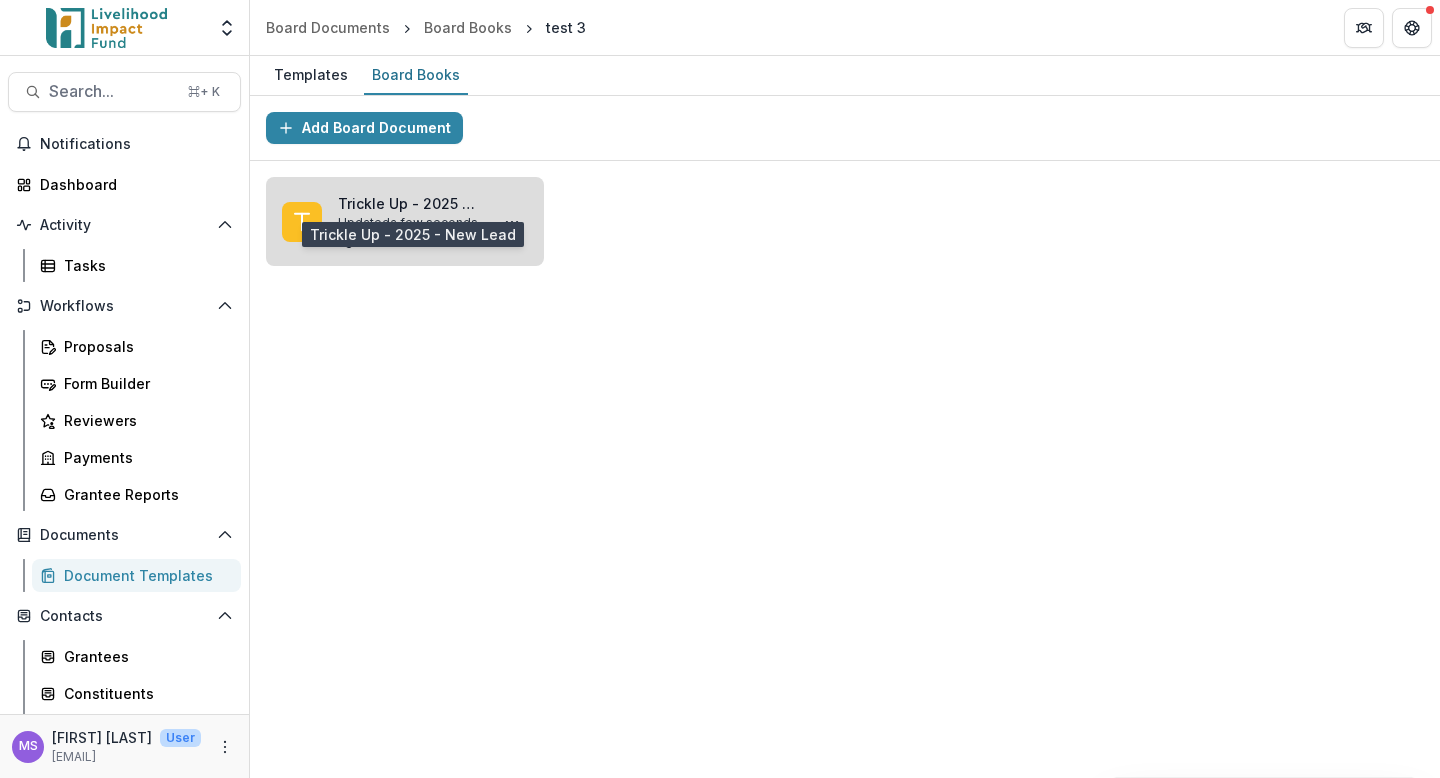 click on "Trickle Up - 2025 - New Lead" at bounding box center (409, 203) 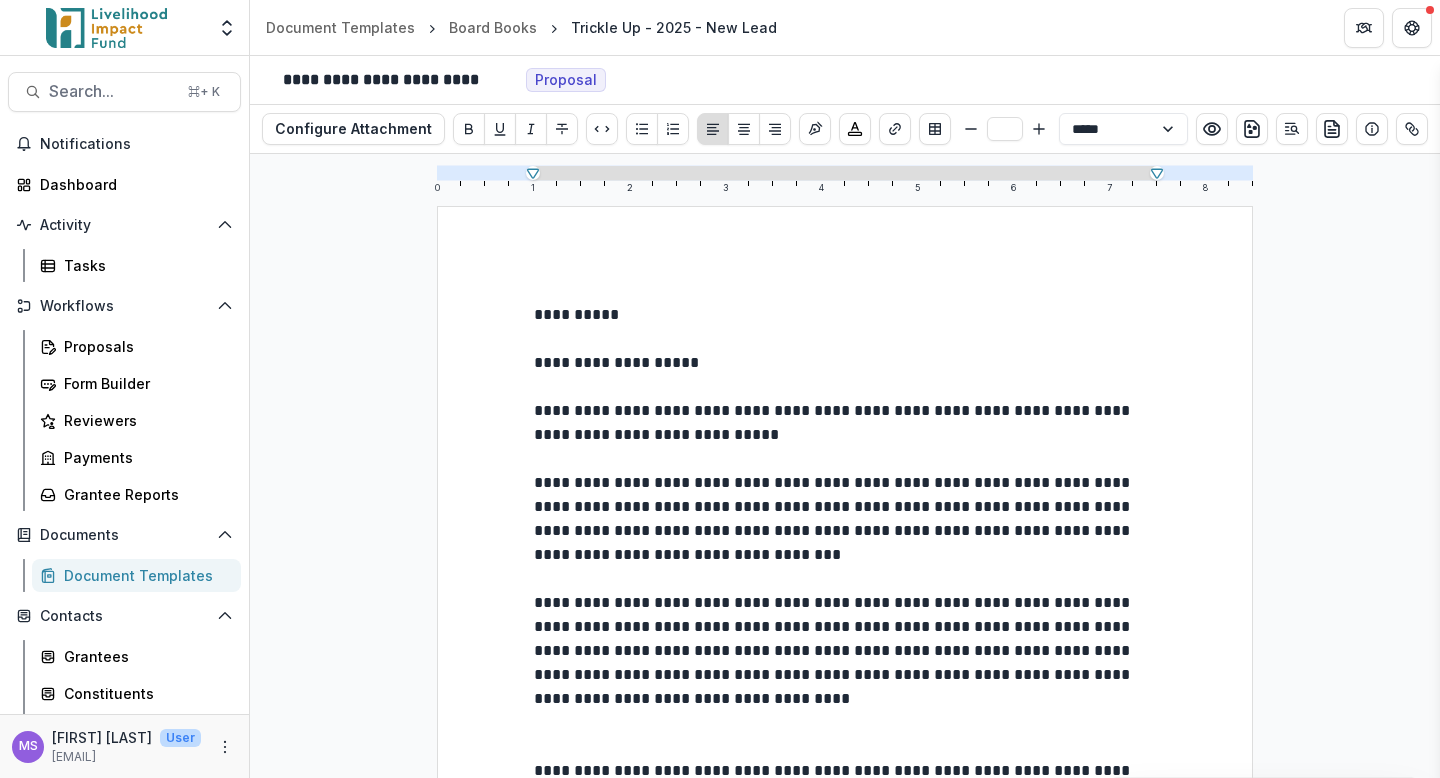 scroll, scrollTop: 45, scrollLeft: 0, axis: vertical 